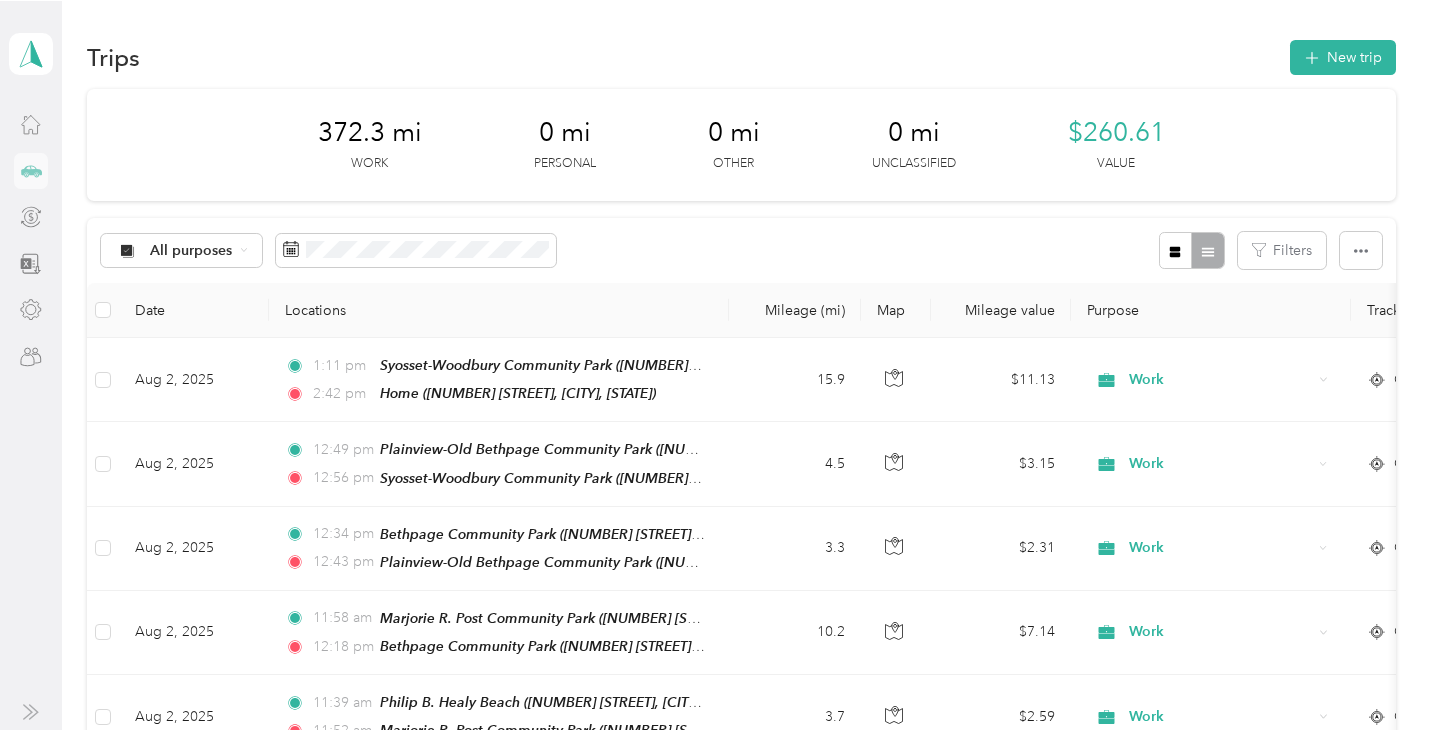 scroll, scrollTop: 0, scrollLeft: 0, axis: both 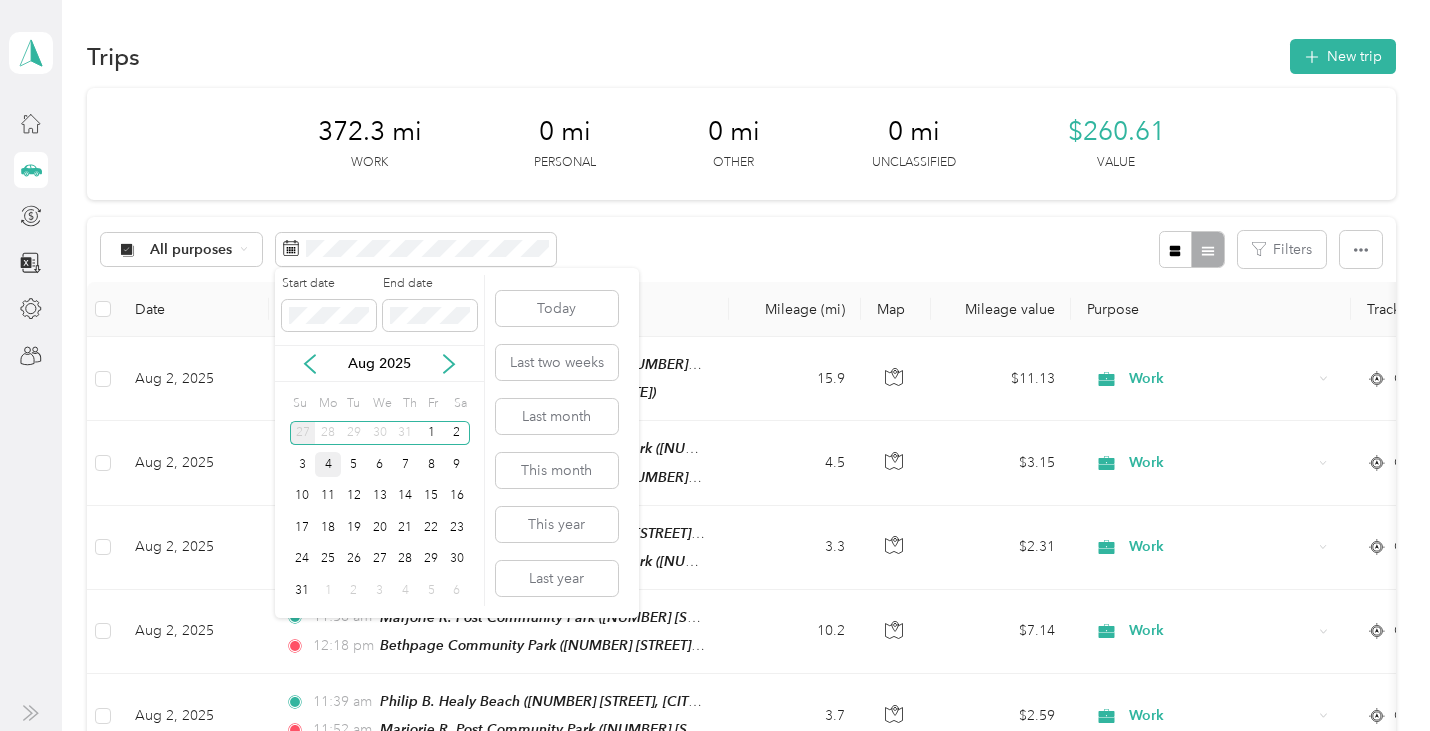 click on "27" at bounding box center [303, 433] 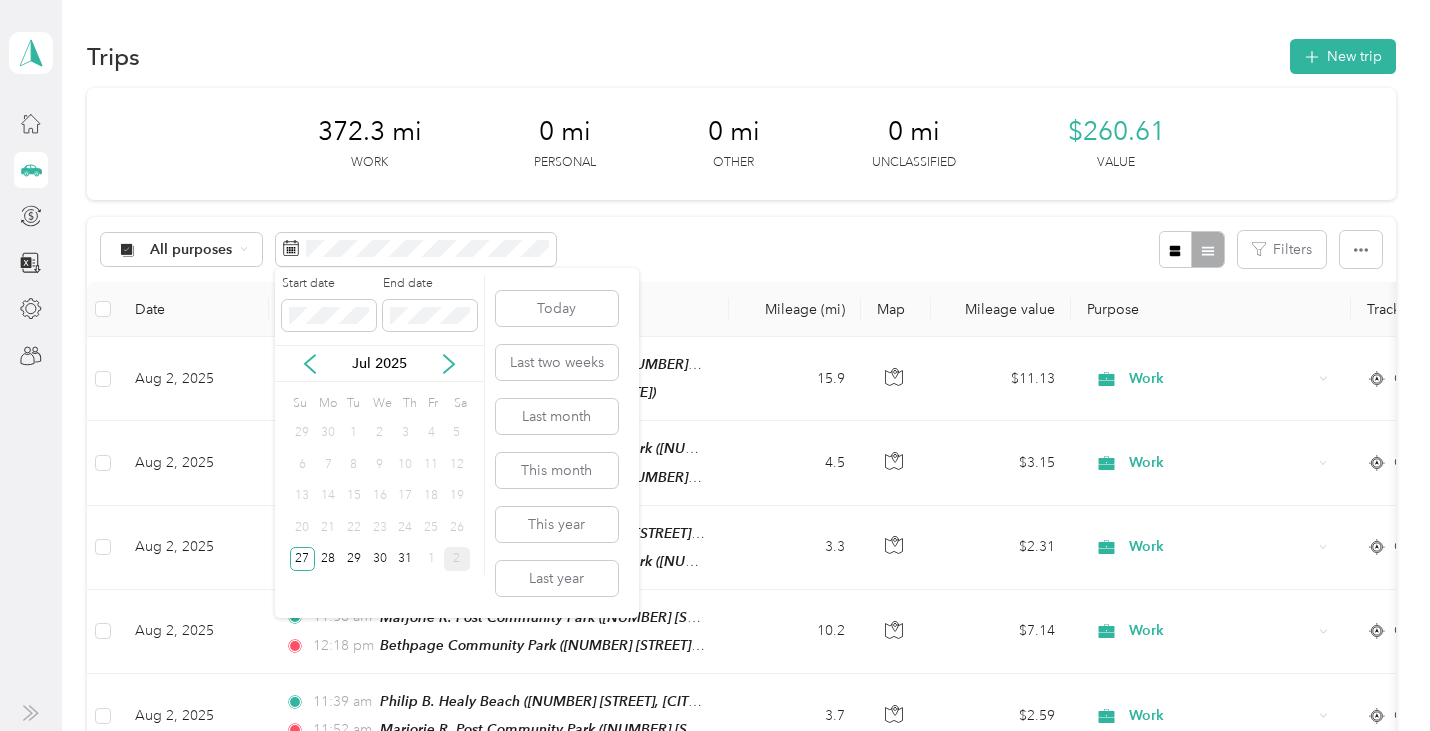 click on "2" at bounding box center (457, 559) 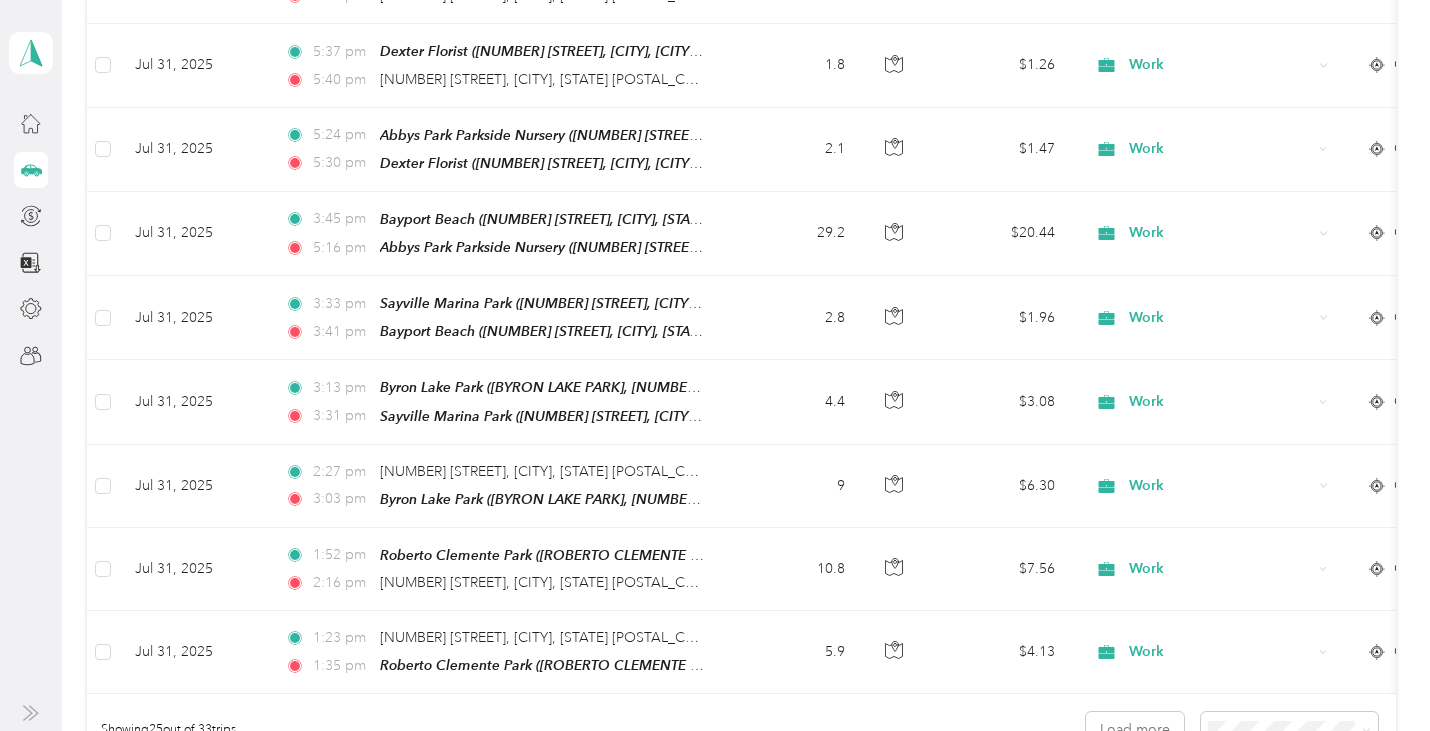 scroll, scrollTop: 2024, scrollLeft: 0, axis: vertical 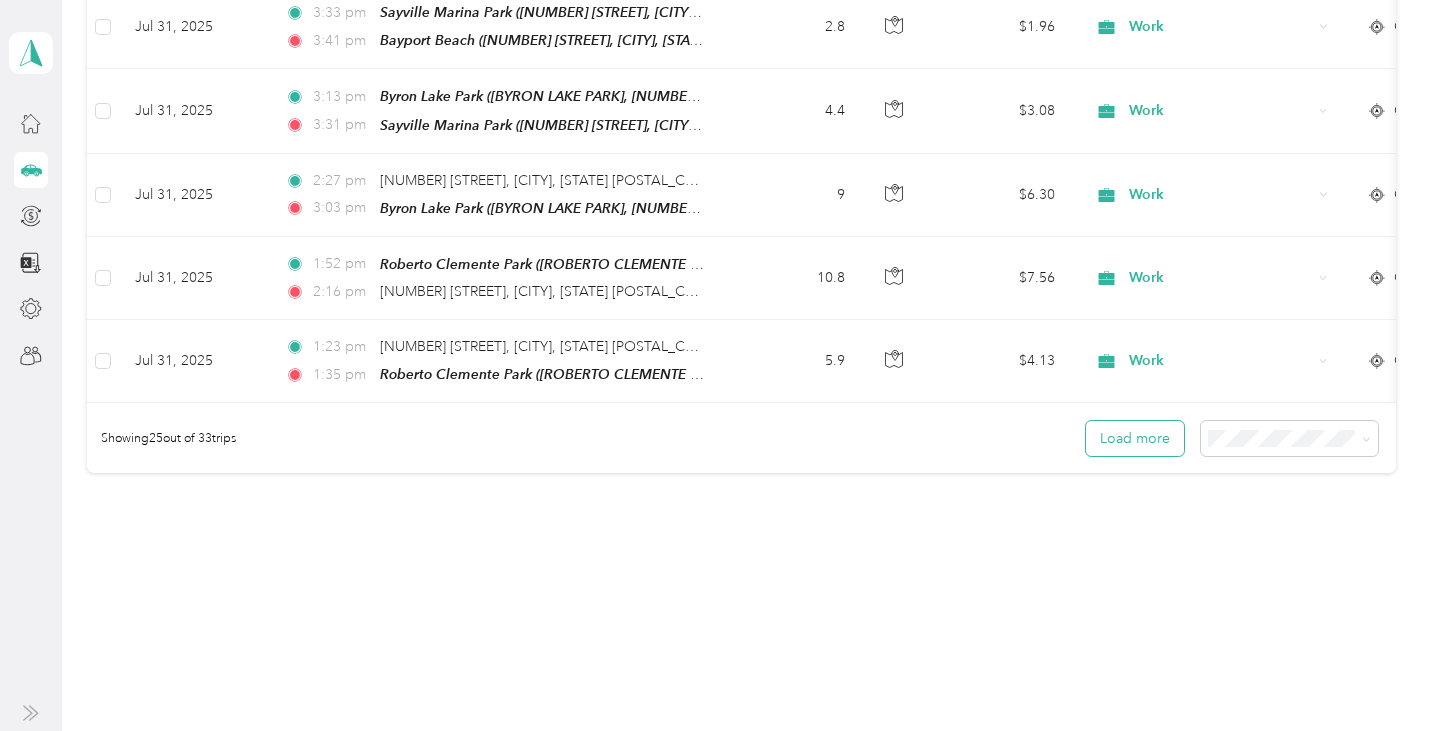 click on "Load more" at bounding box center [1135, 438] 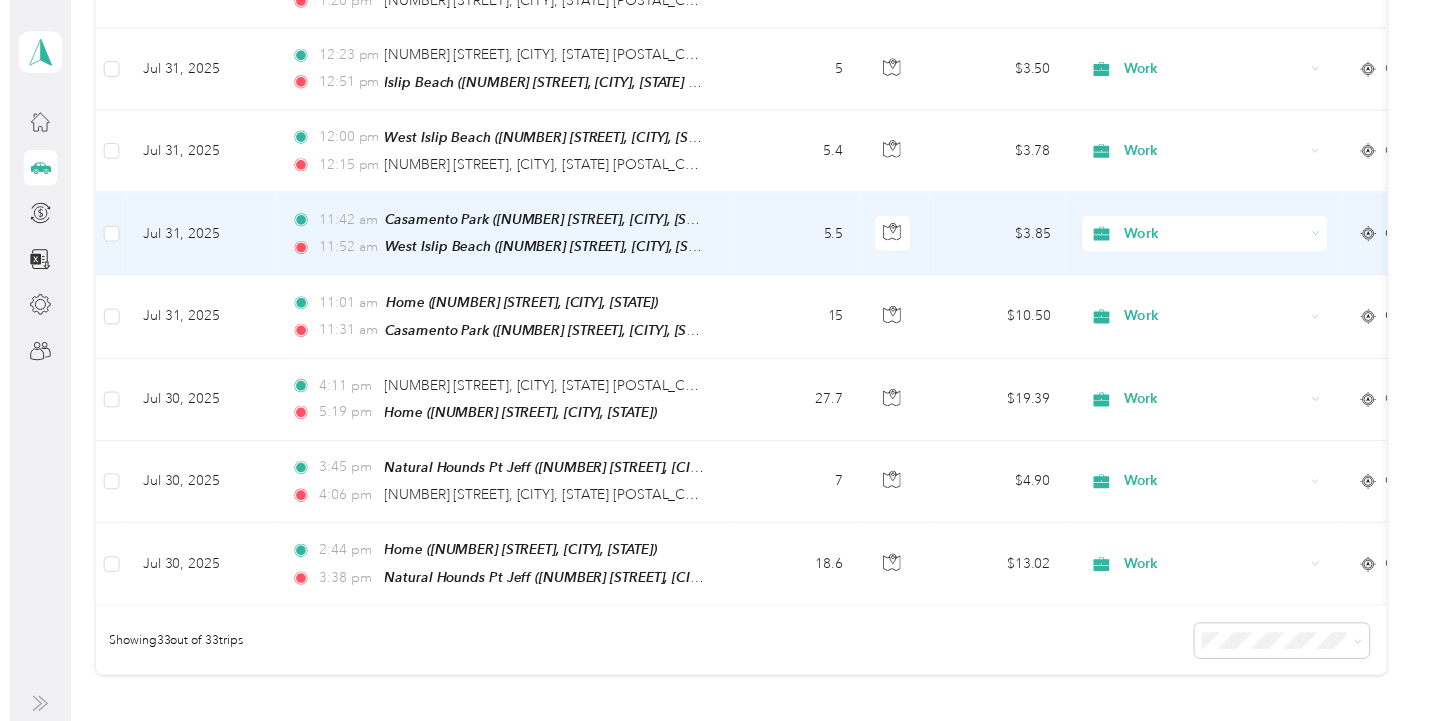 scroll, scrollTop: 2215, scrollLeft: 0, axis: vertical 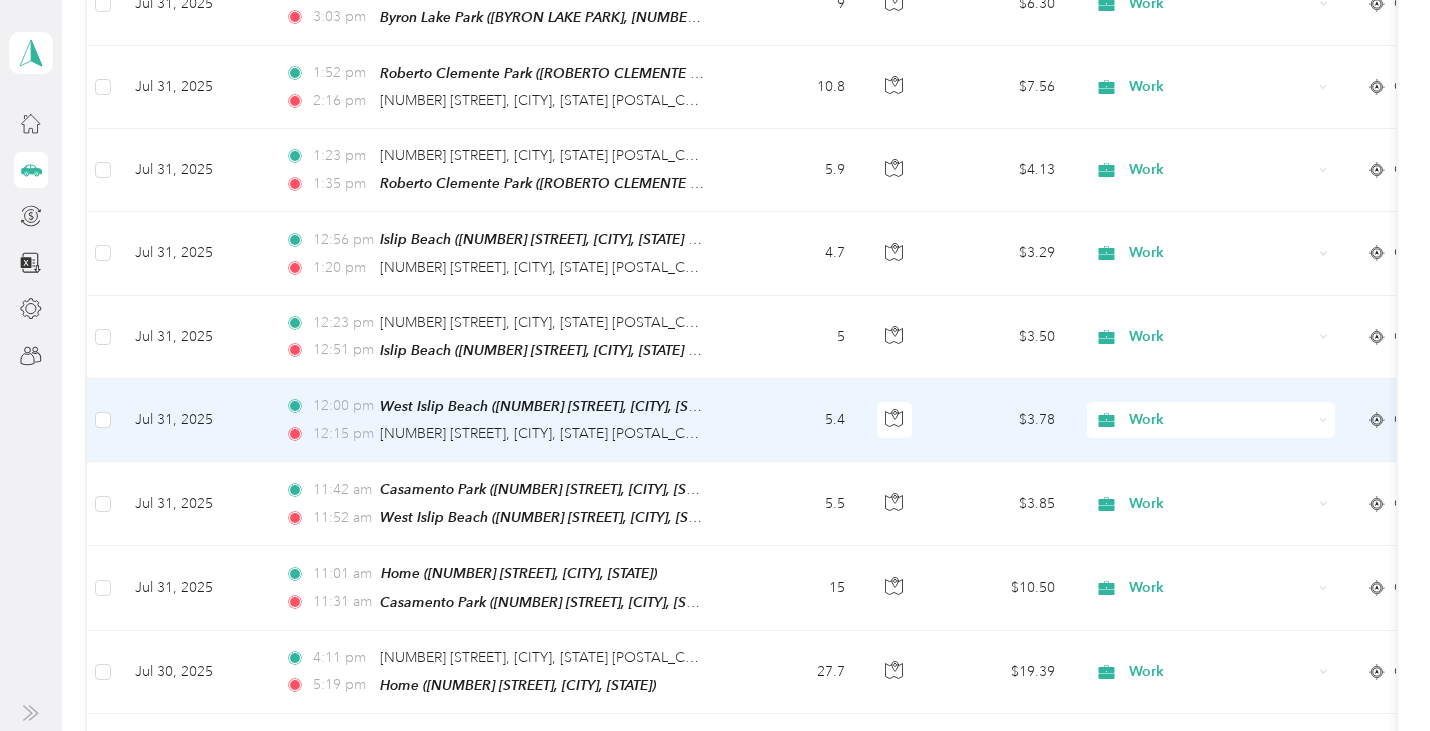click on "5.4" at bounding box center [795, 420] 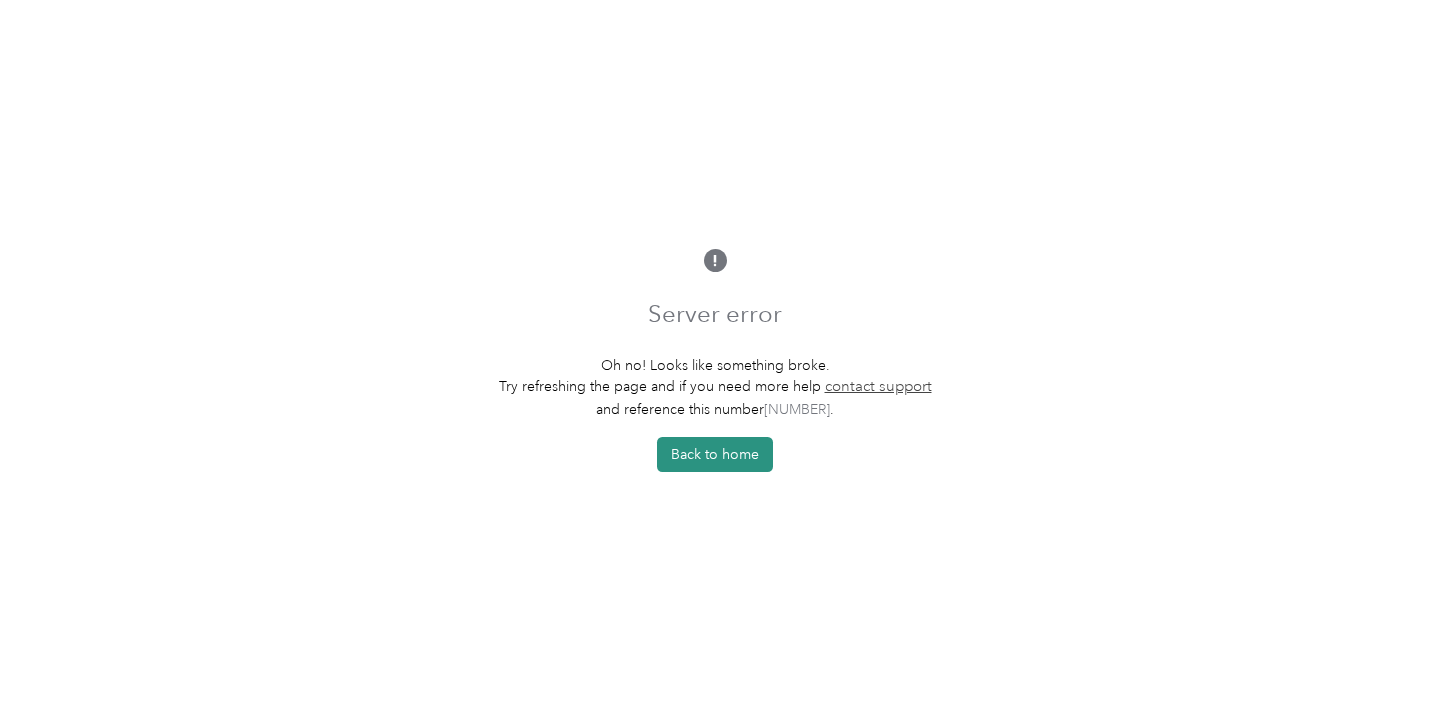 click on "Back to home" at bounding box center (715, 454) 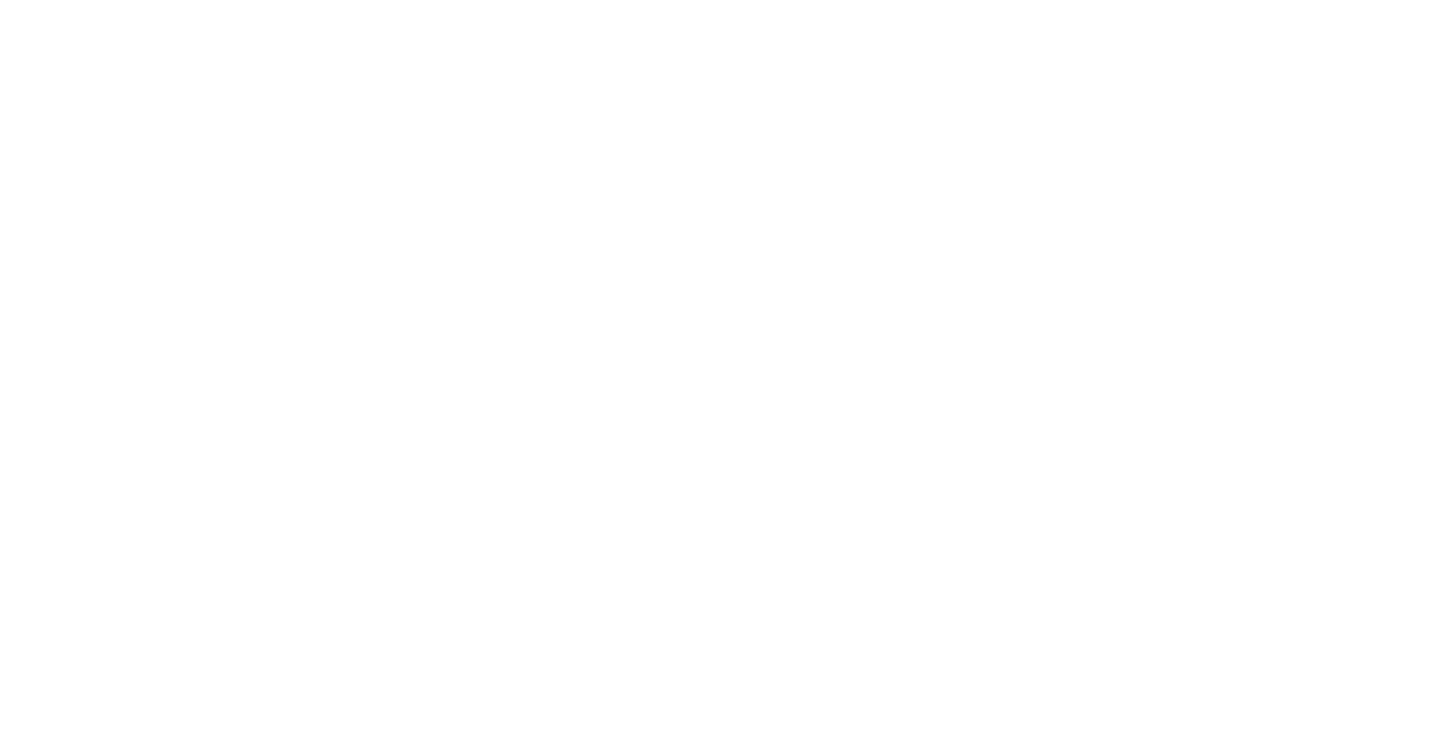 scroll, scrollTop: 0, scrollLeft: 0, axis: both 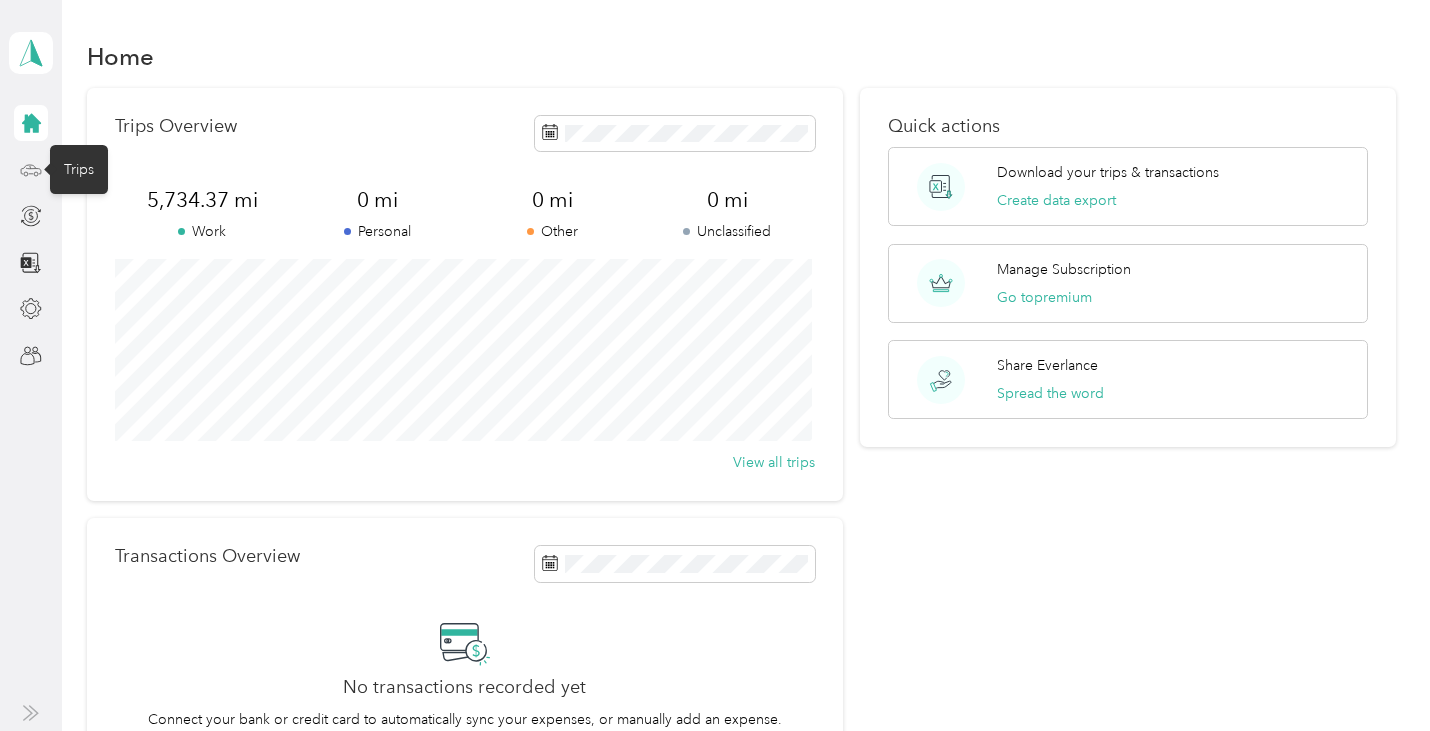 click 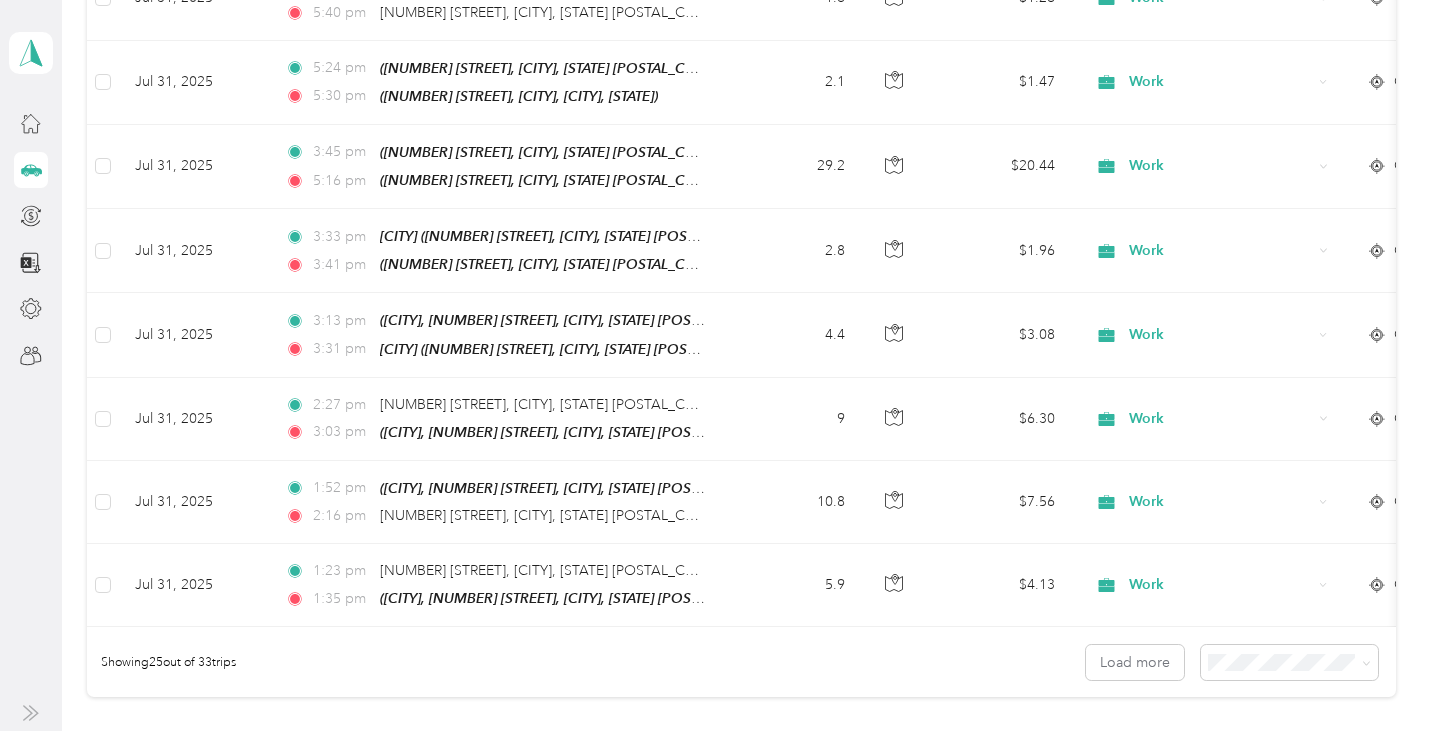 scroll, scrollTop: 2000, scrollLeft: 0, axis: vertical 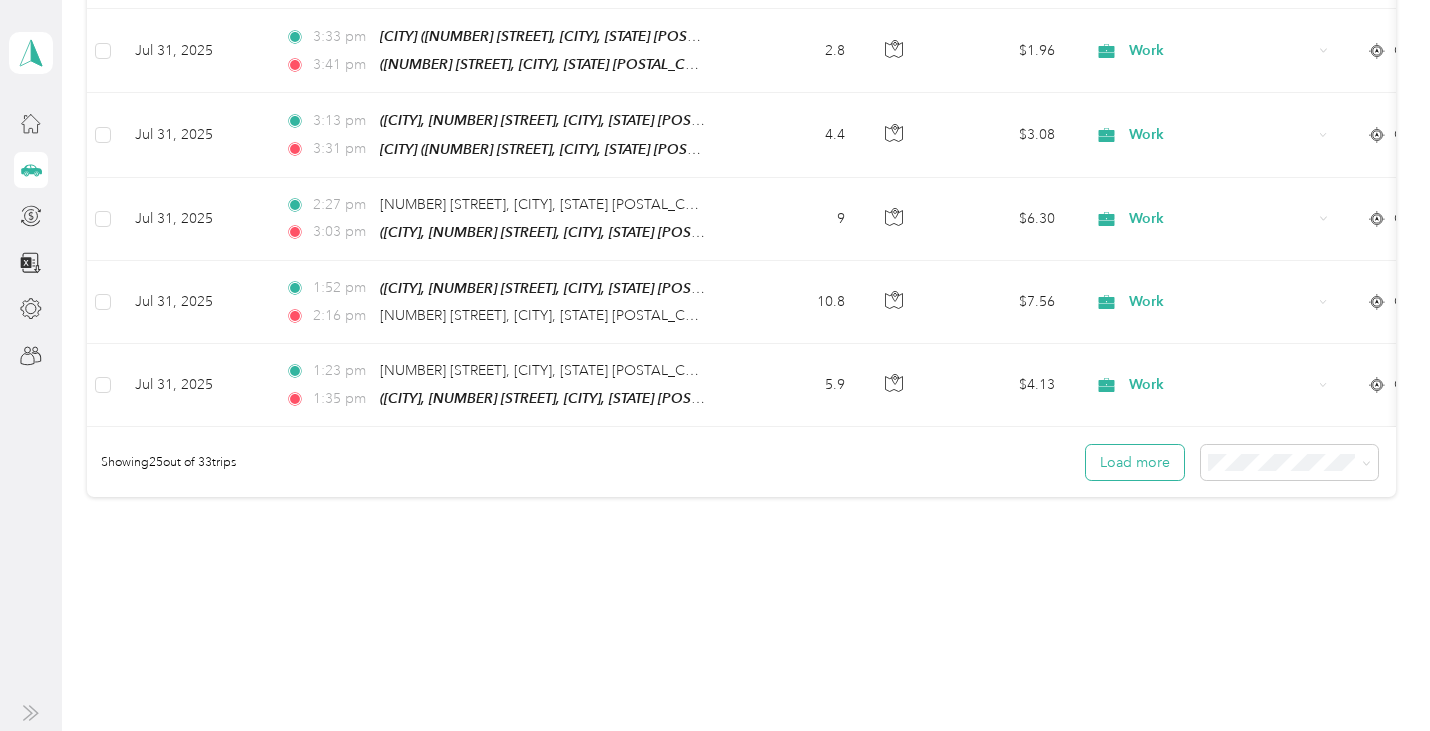 click on "Load more" at bounding box center (1135, 462) 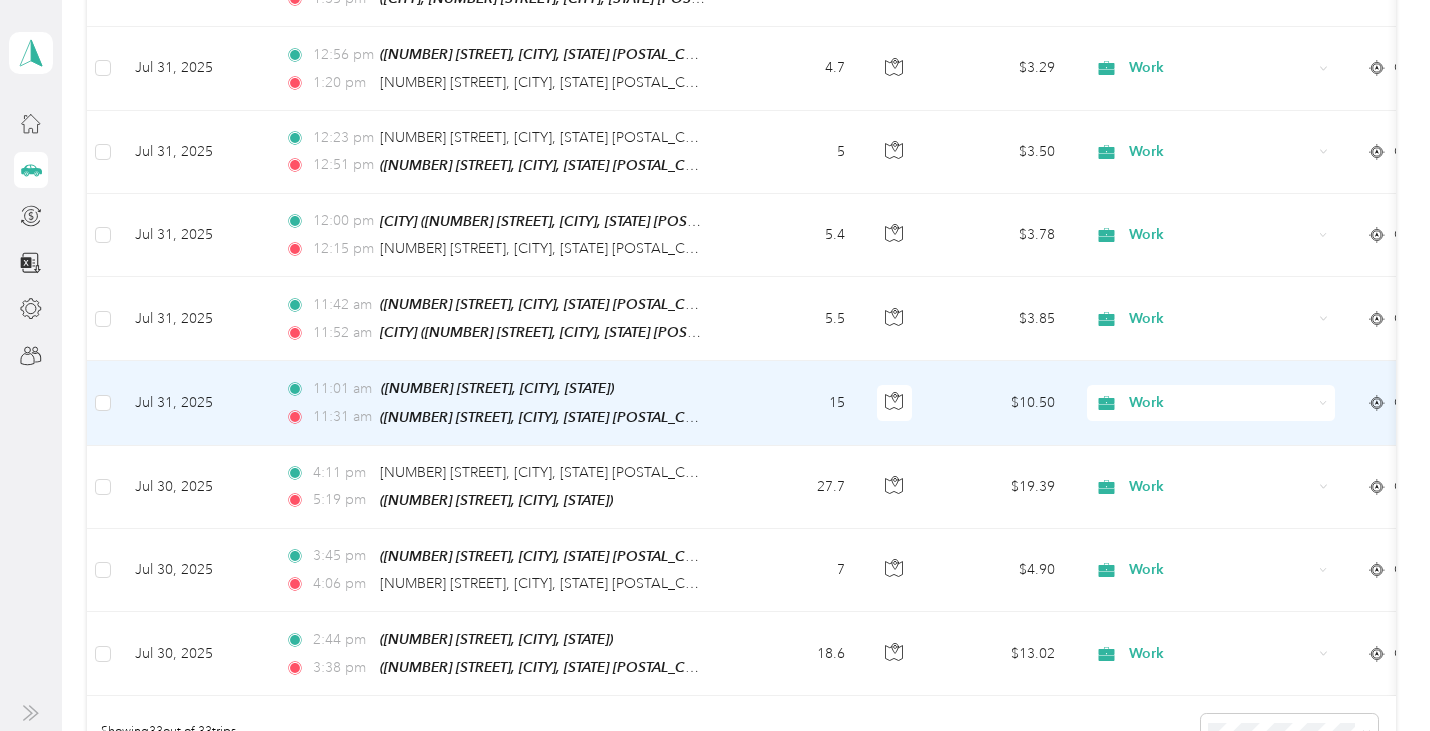 scroll, scrollTop: 2333, scrollLeft: 0, axis: vertical 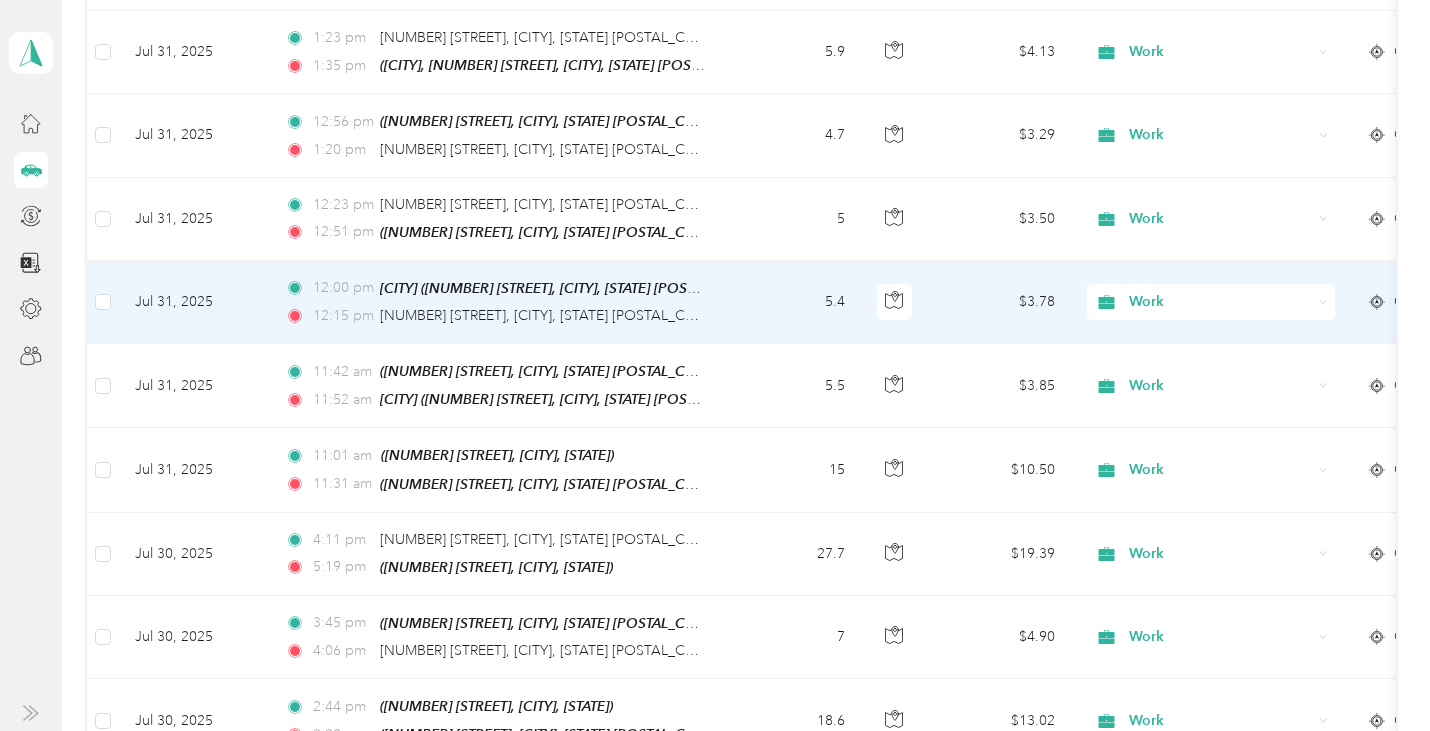 click on "5.4" at bounding box center (795, 302) 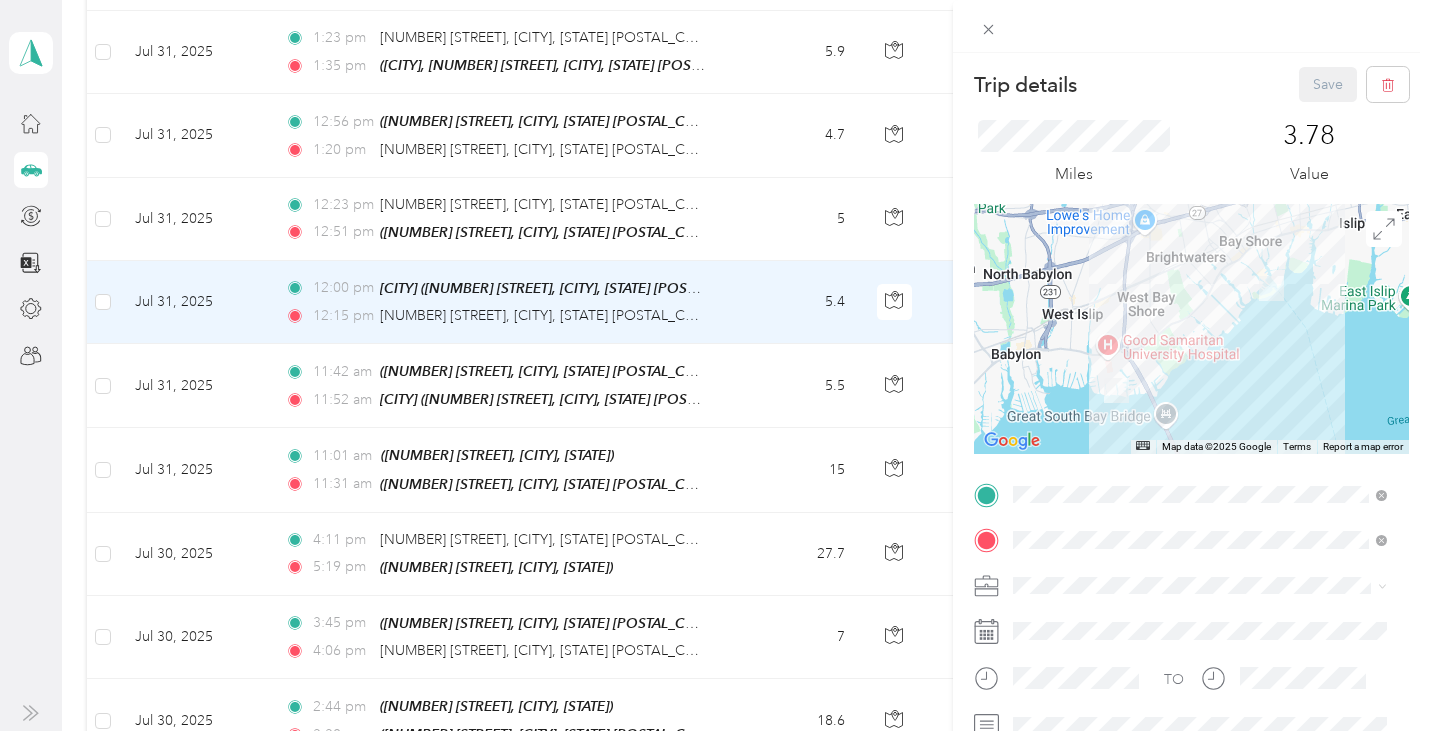 click on "Bay Shore Marina Park S Clinton Ave, Bay Shore, New York, United States" at bounding box center (1210, 316) 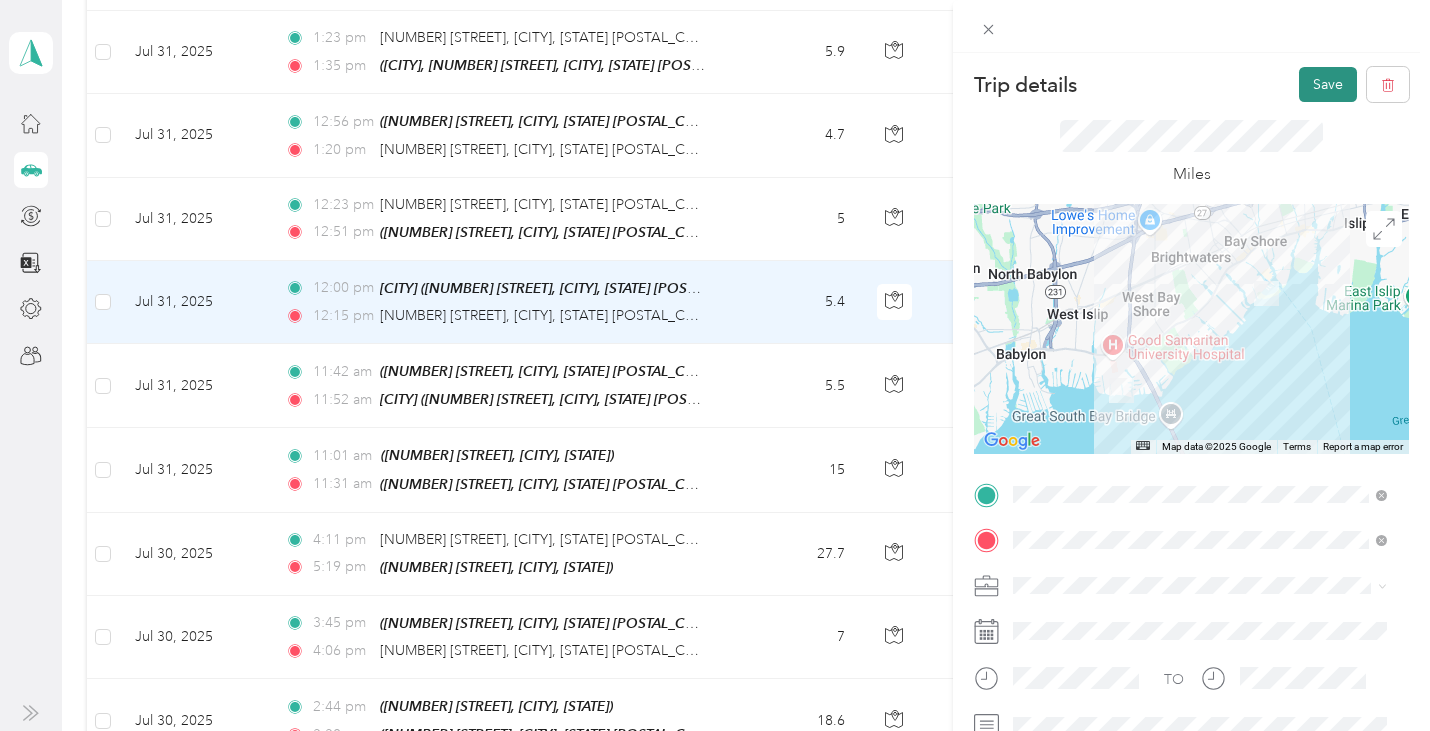 click on "Save" at bounding box center (1328, 84) 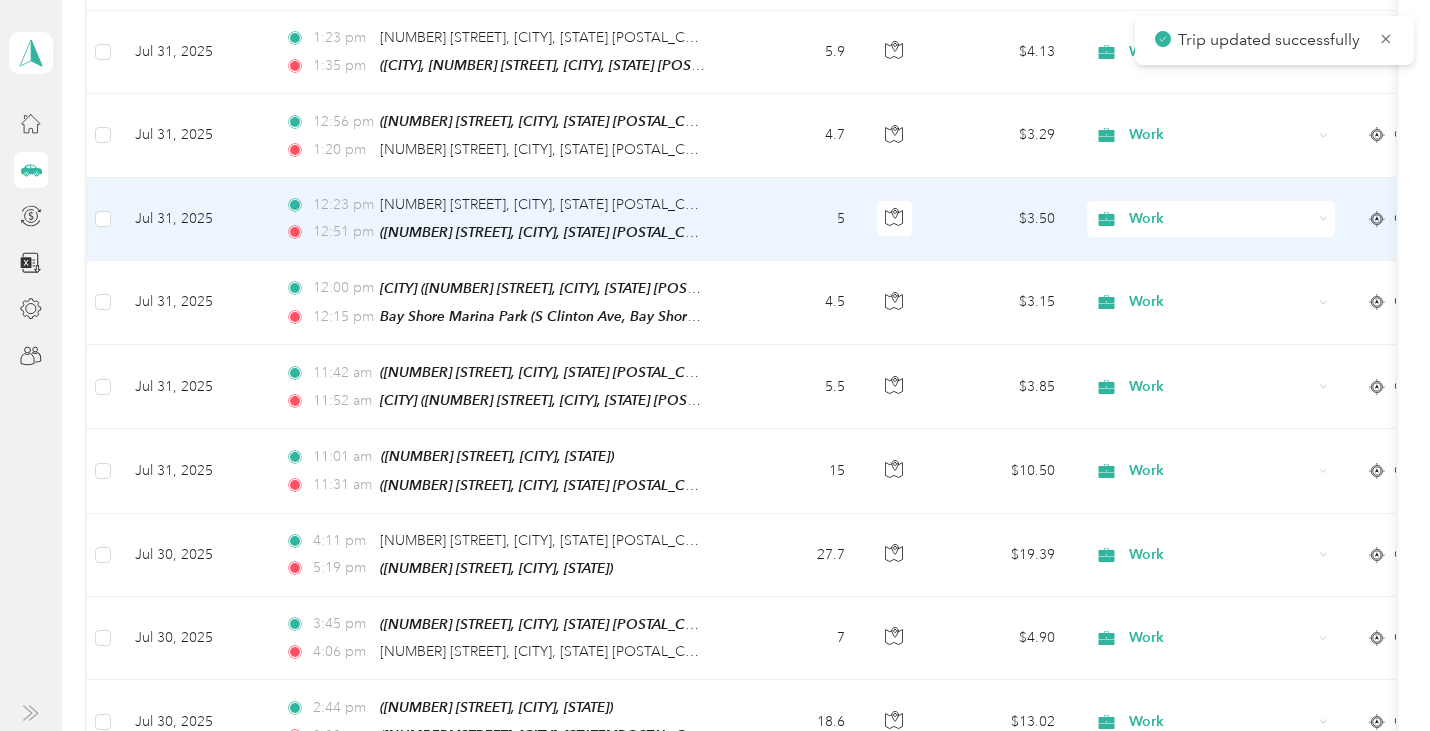 click on "5" at bounding box center (795, 219) 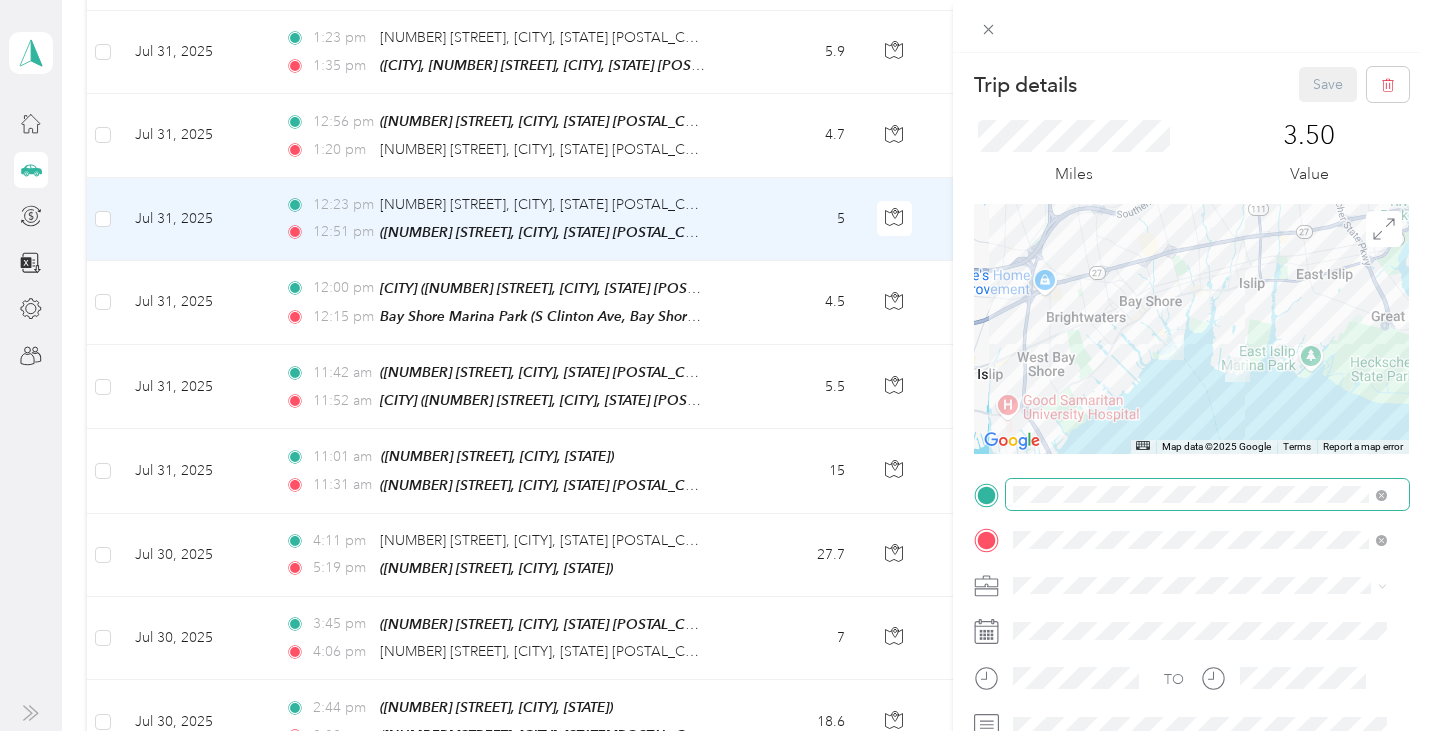 click at bounding box center (1207, 495) 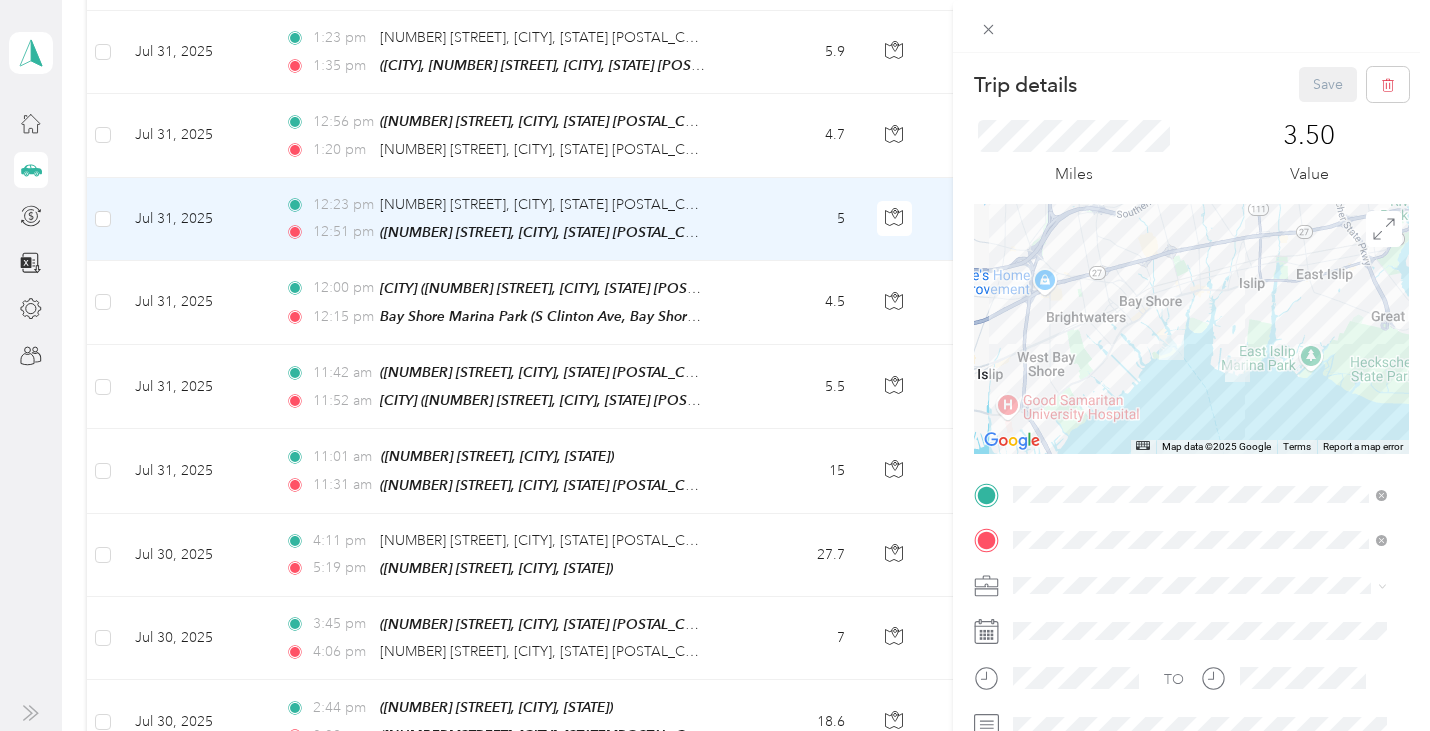 click on "Bay Shore Marina Park S Clinton Ave, Bay Shore, New York, United States" at bounding box center (1210, 270) 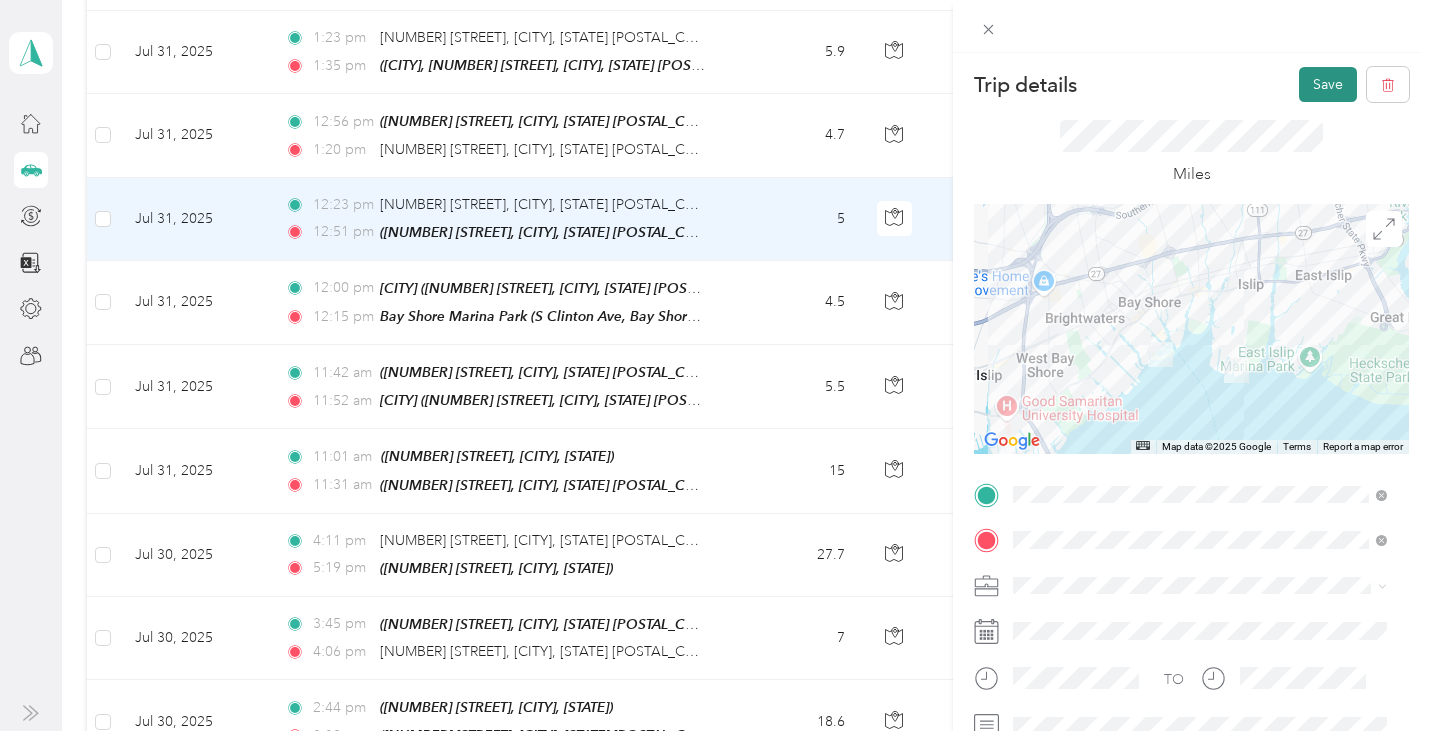 click on "Save" at bounding box center [1328, 84] 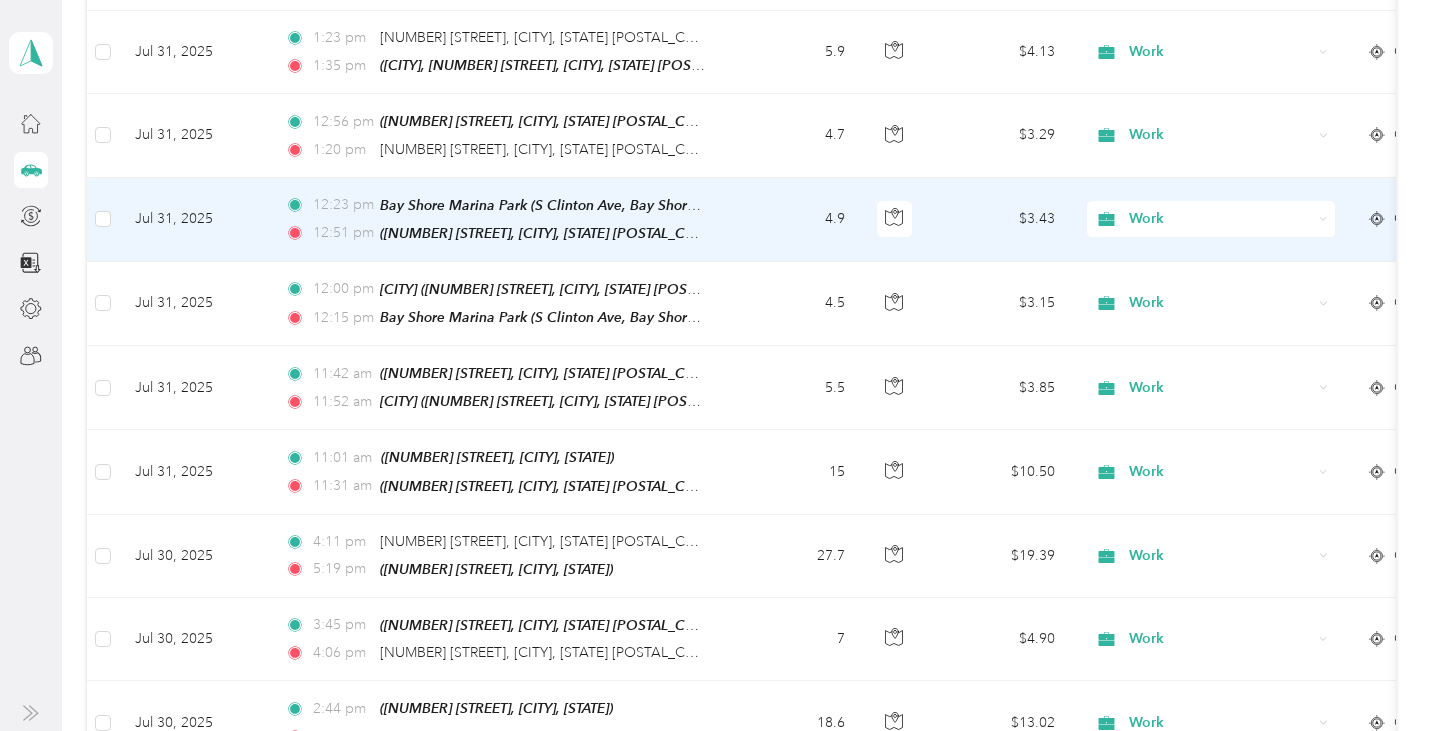 scroll, scrollTop: 2200, scrollLeft: 0, axis: vertical 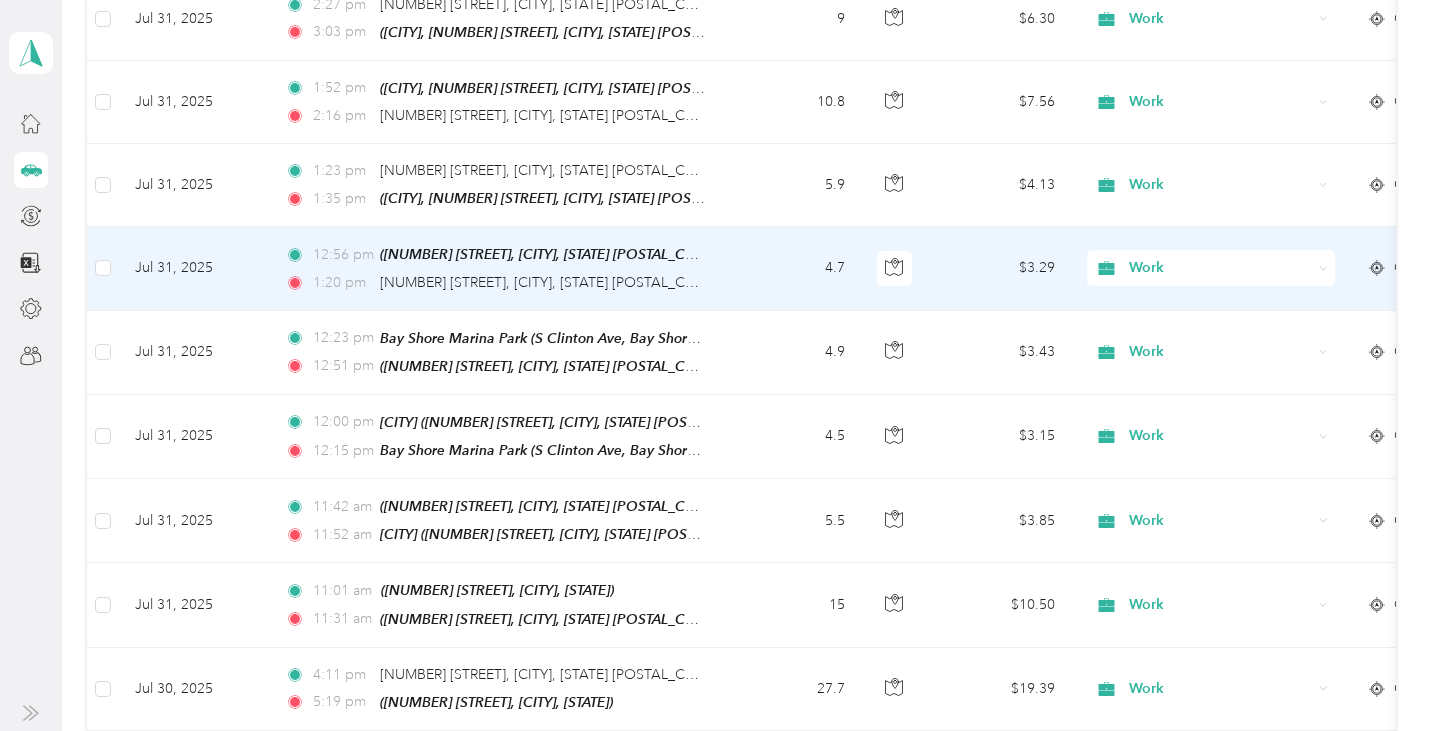 click on "4.7" at bounding box center [795, 268] 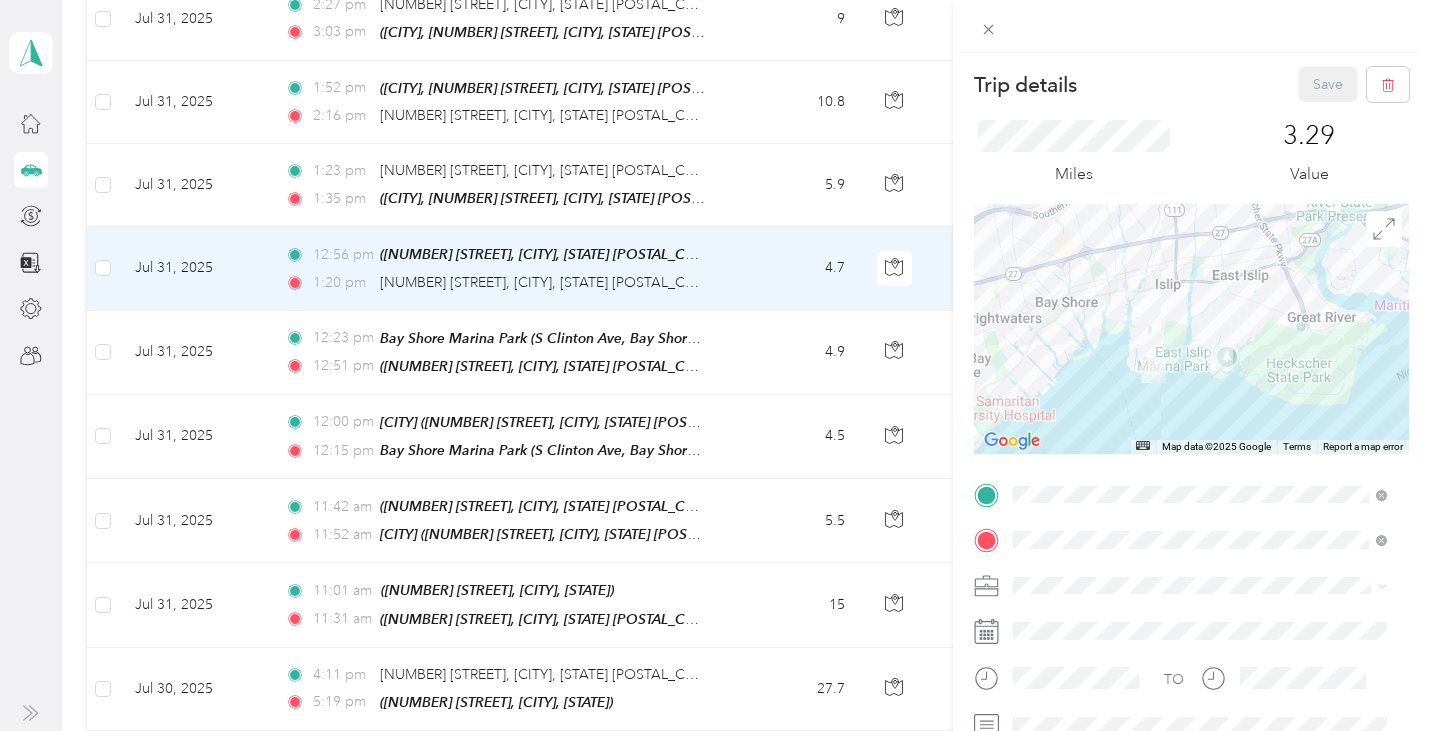 click on "[NUMBER] [STREET], [CITY], [STATE] [POSTAL_CODE], [POSTAL_CODE], [COUNTY], [STATE], [COUNTRY]" at bounding box center [1202, 347] 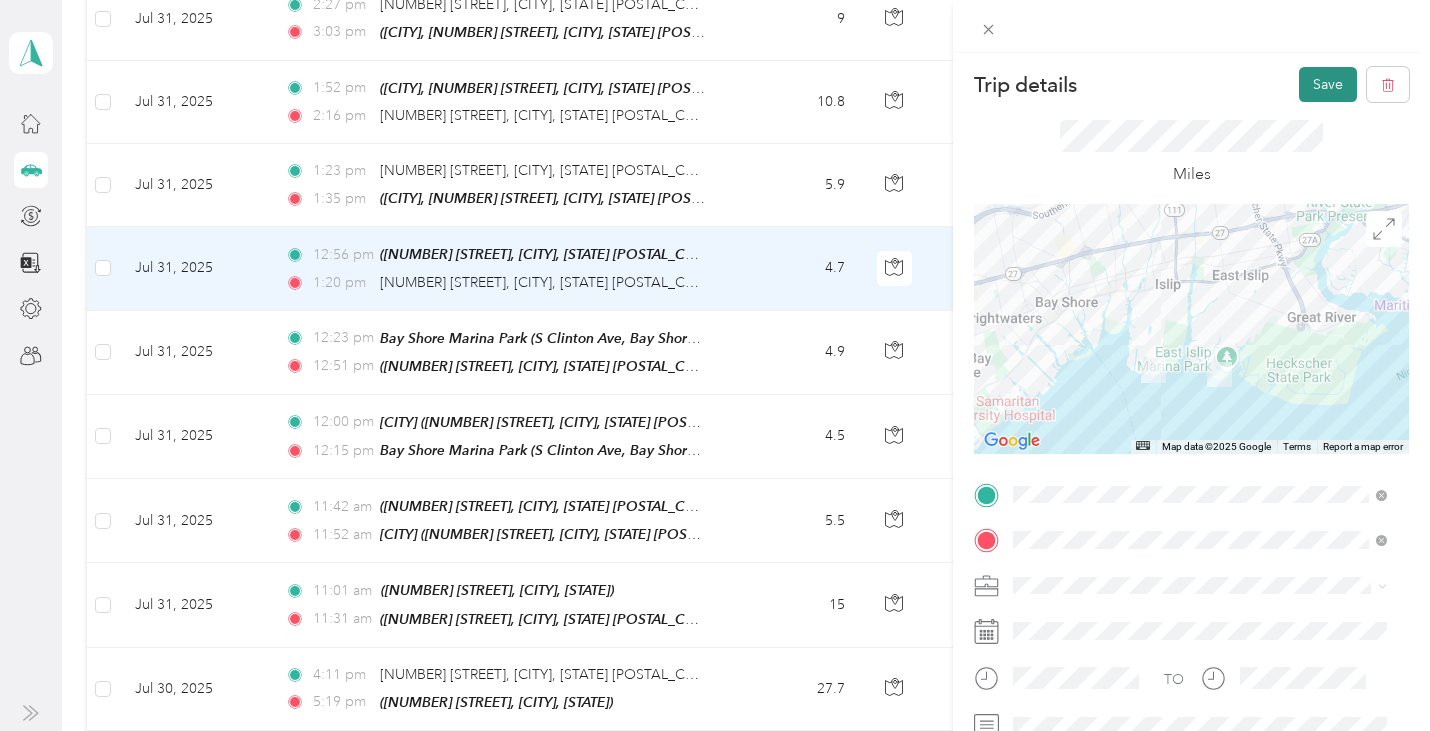 click on "Save" at bounding box center [1328, 84] 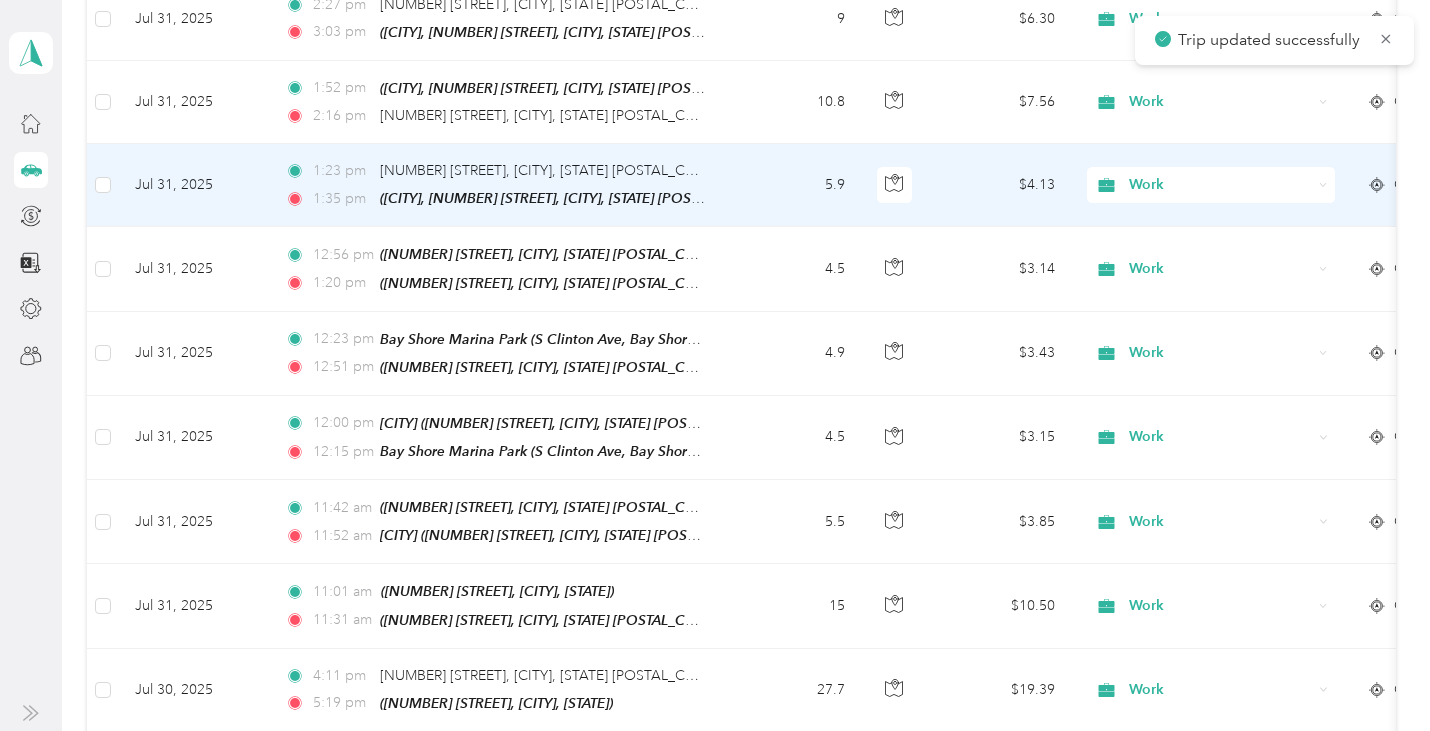 click on "5.9" at bounding box center (795, 185) 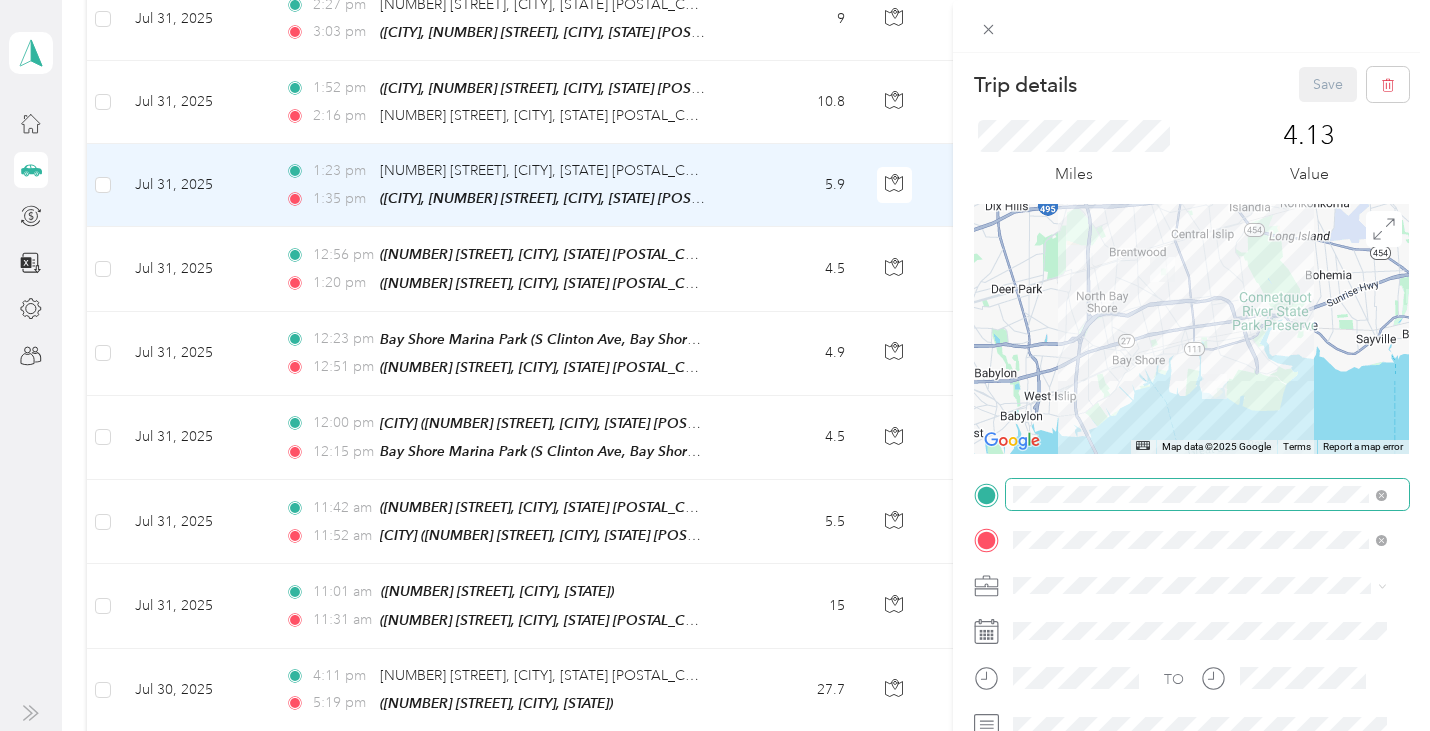 click at bounding box center [1207, 495] 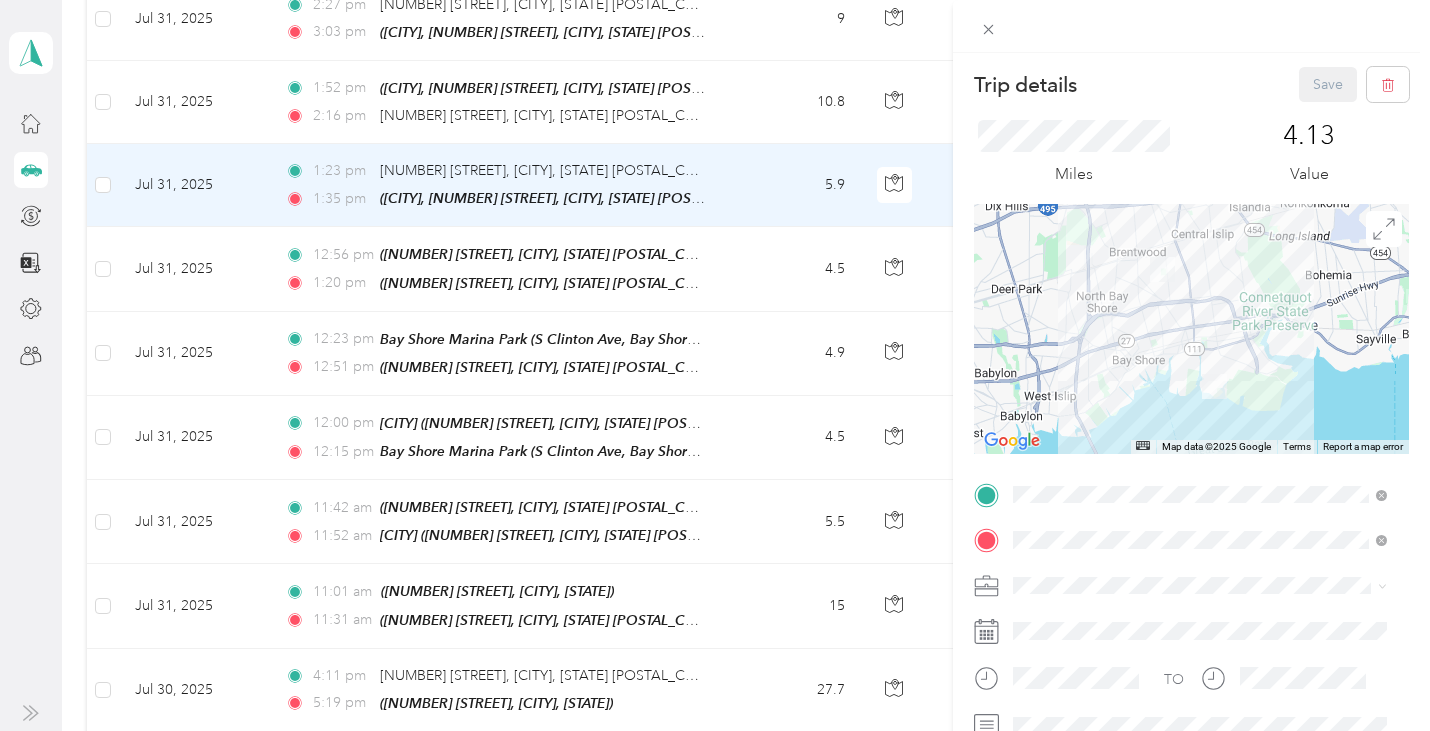 click on "[CITY] [NUMBER] [STREET], [CITY], [STATE] [POSTAL_CODE], [POSTAL_CODE], [COUNTY], [STATE], [COUNTRY]" at bounding box center (1215, 286) 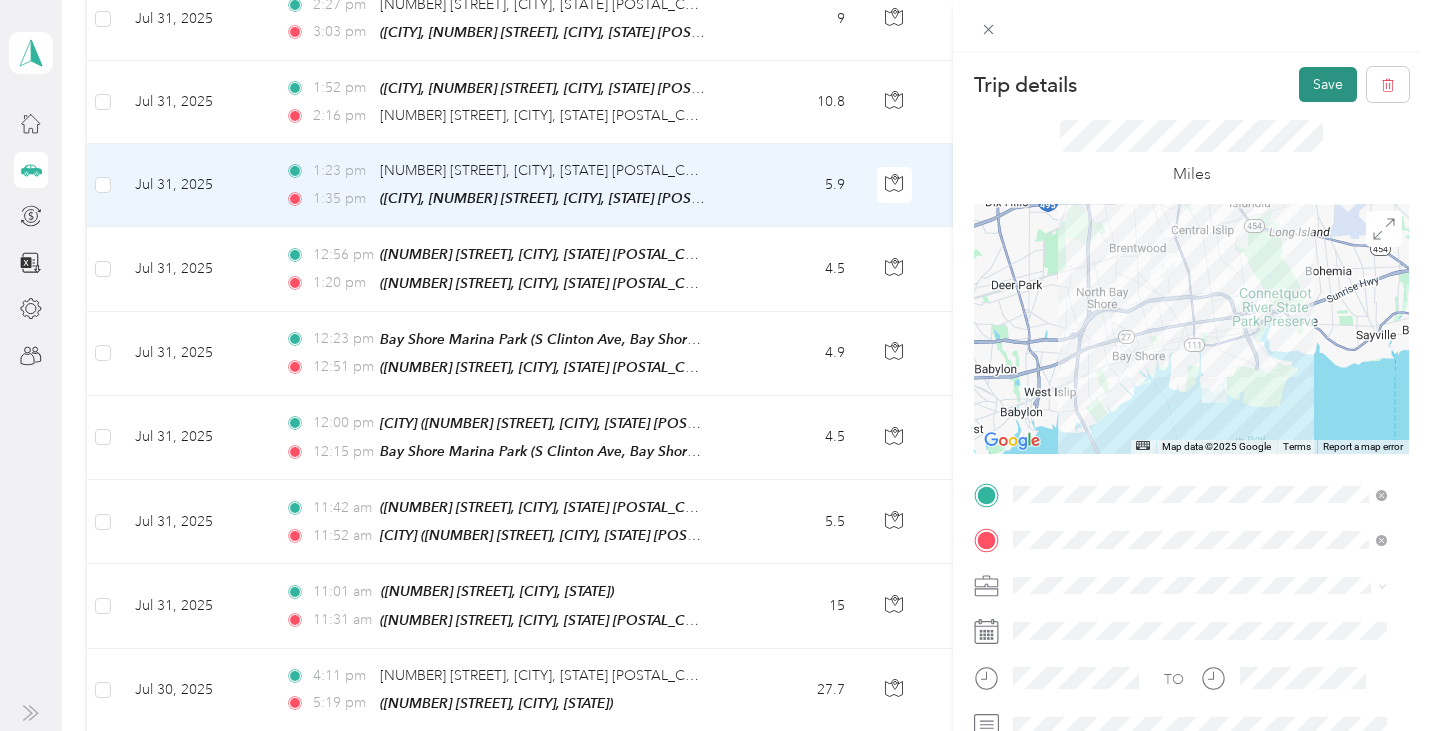 click on "Save" at bounding box center [1328, 84] 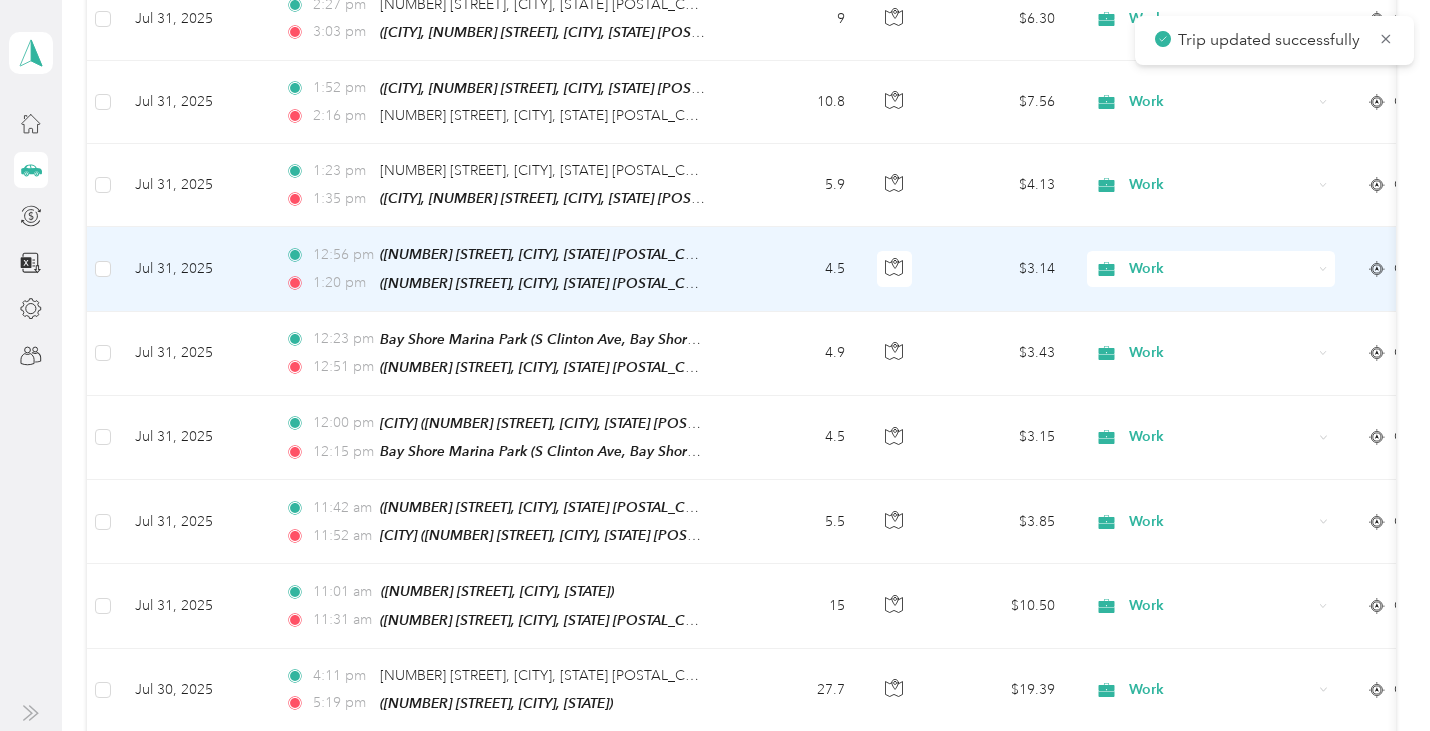 scroll, scrollTop: 2067, scrollLeft: 0, axis: vertical 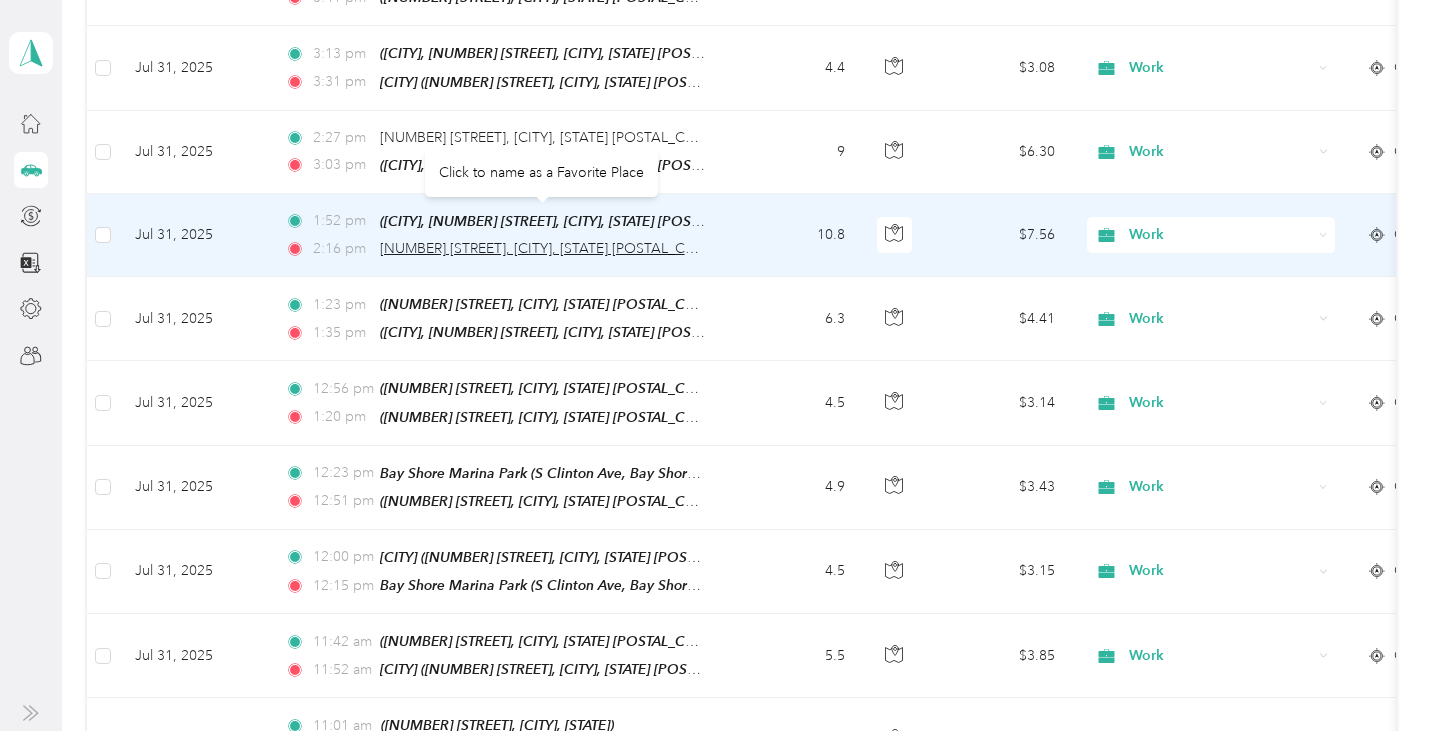 click on "[NUMBER] [STREET], [CITY], [STATE] [POSTAL_CODE], [COUNTRY]" at bounding box center [591, 248] 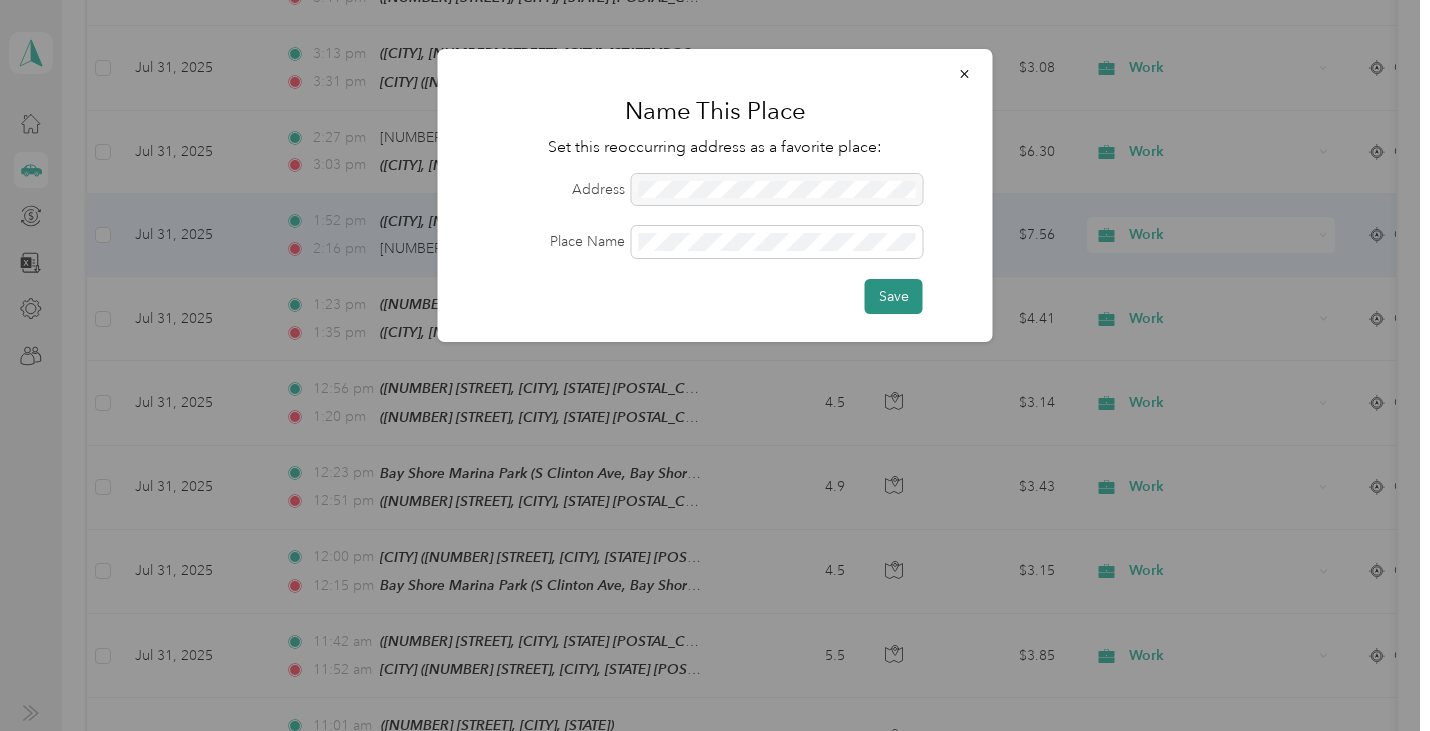 click on "Save" at bounding box center [894, 296] 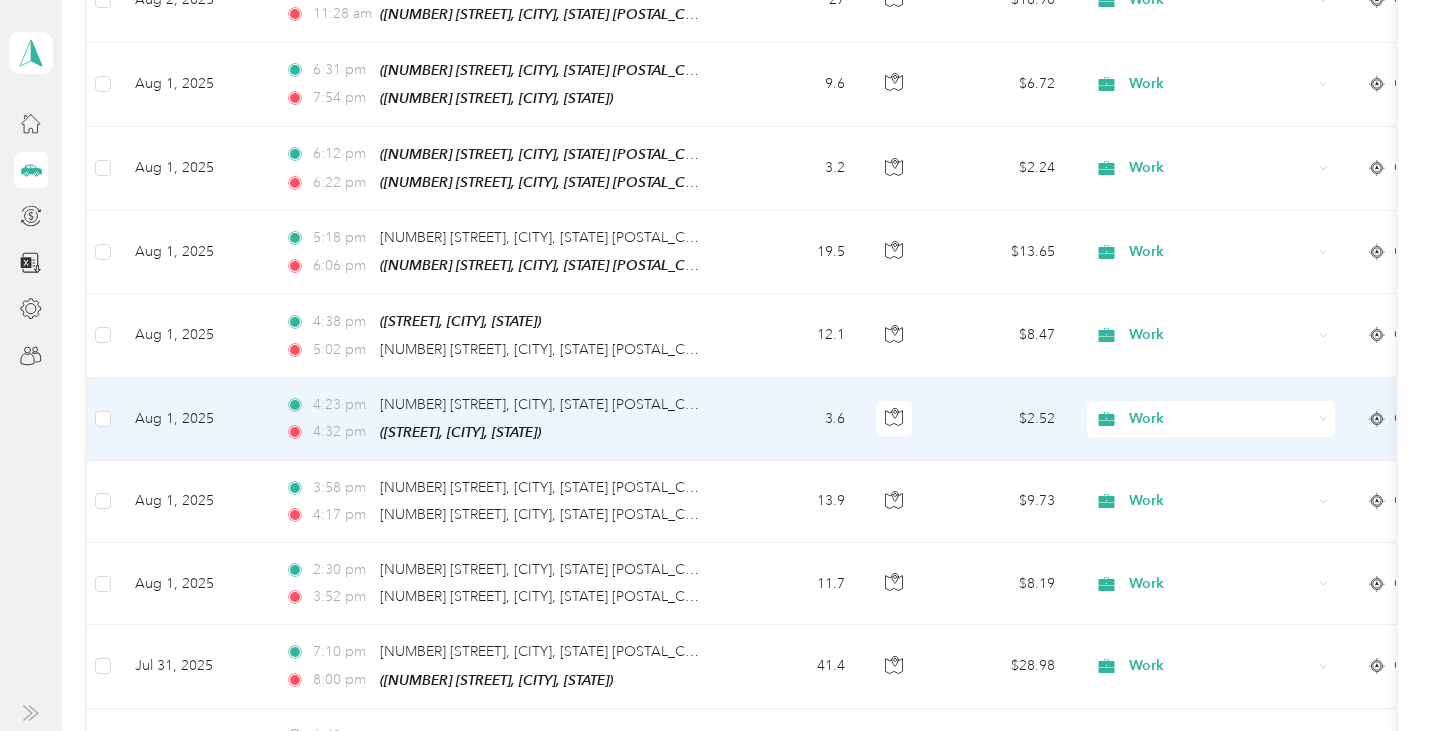 scroll, scrollTop: 733, scrollLeft: 0, axis: vertical 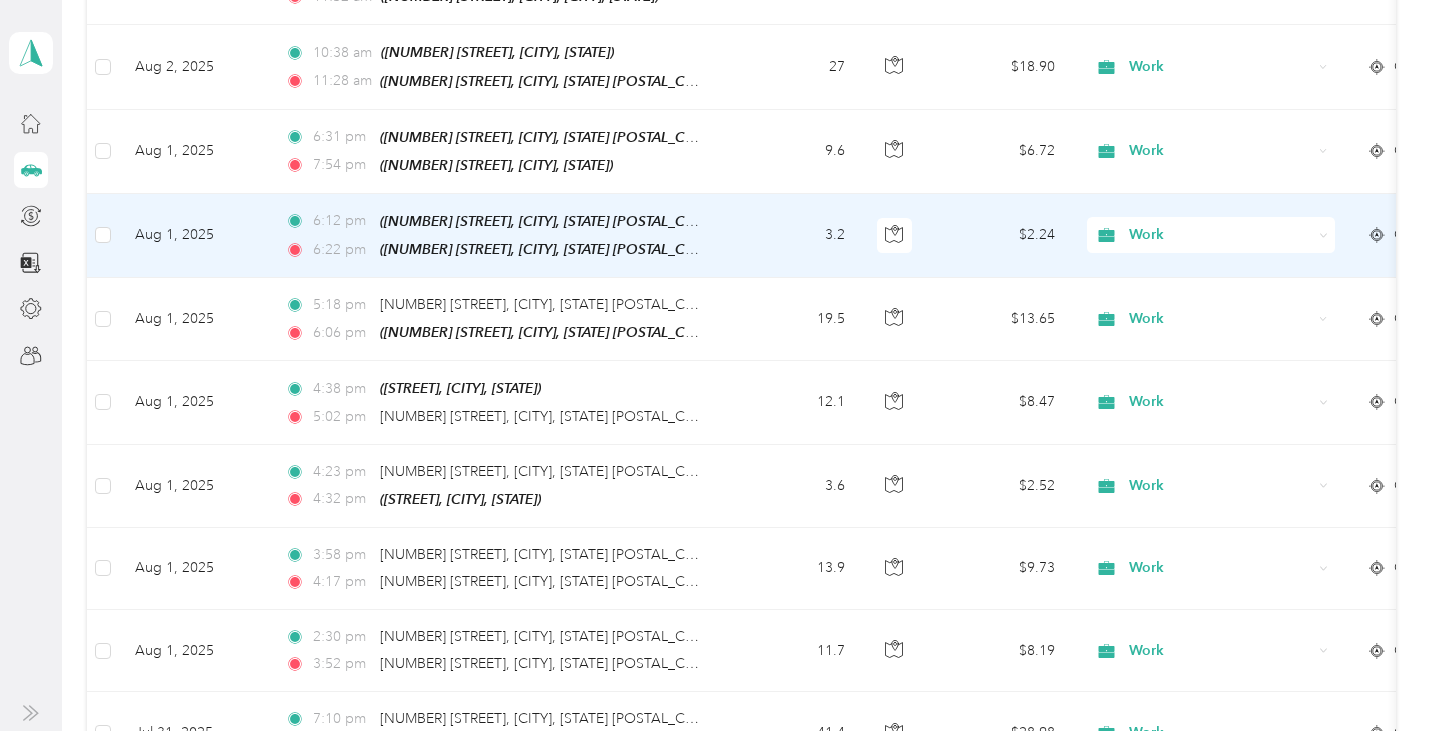 click on "3.2" at bounding box center [795, 236] 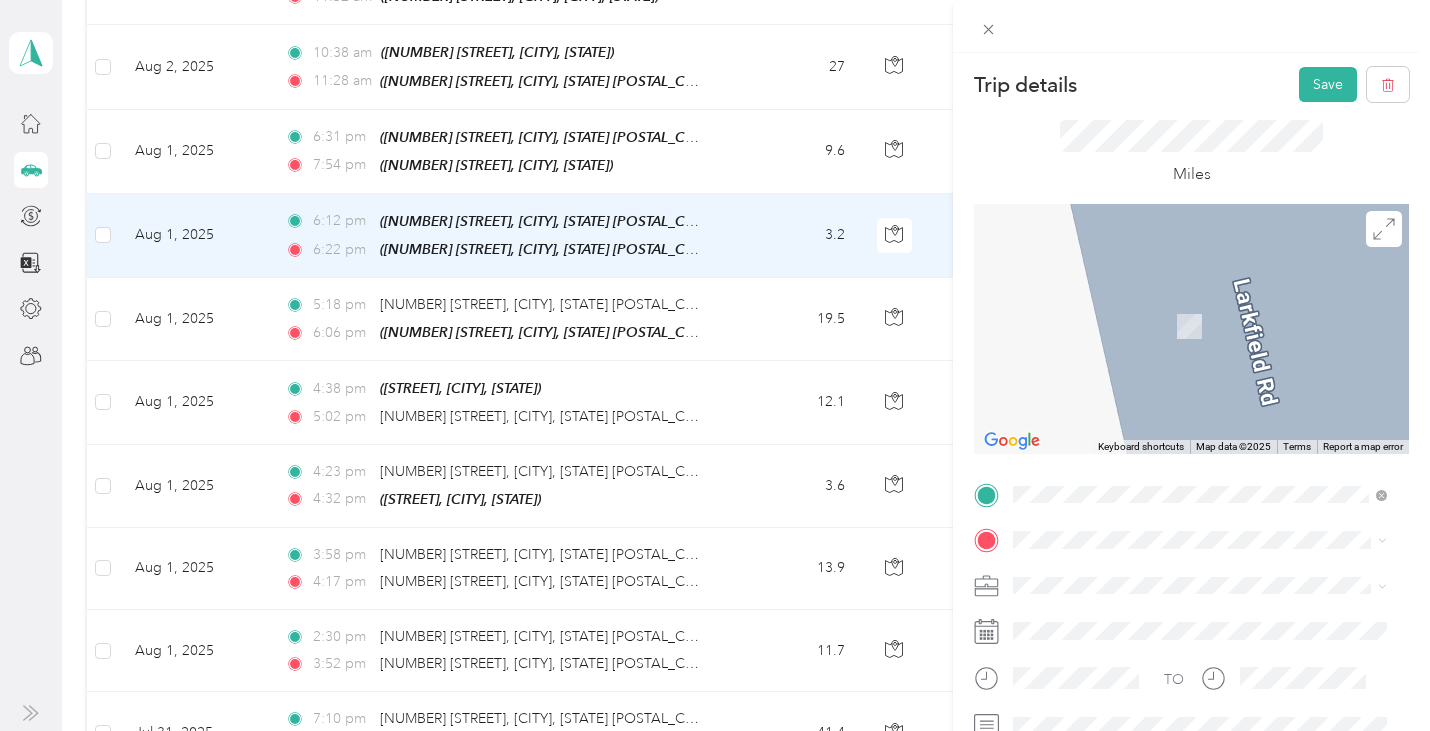 click on "[NUMBER] [STREET]
[CITY], [STATE] [POSTAL_CODE], [COUNTRY]" at bounding box center (1195, 304) 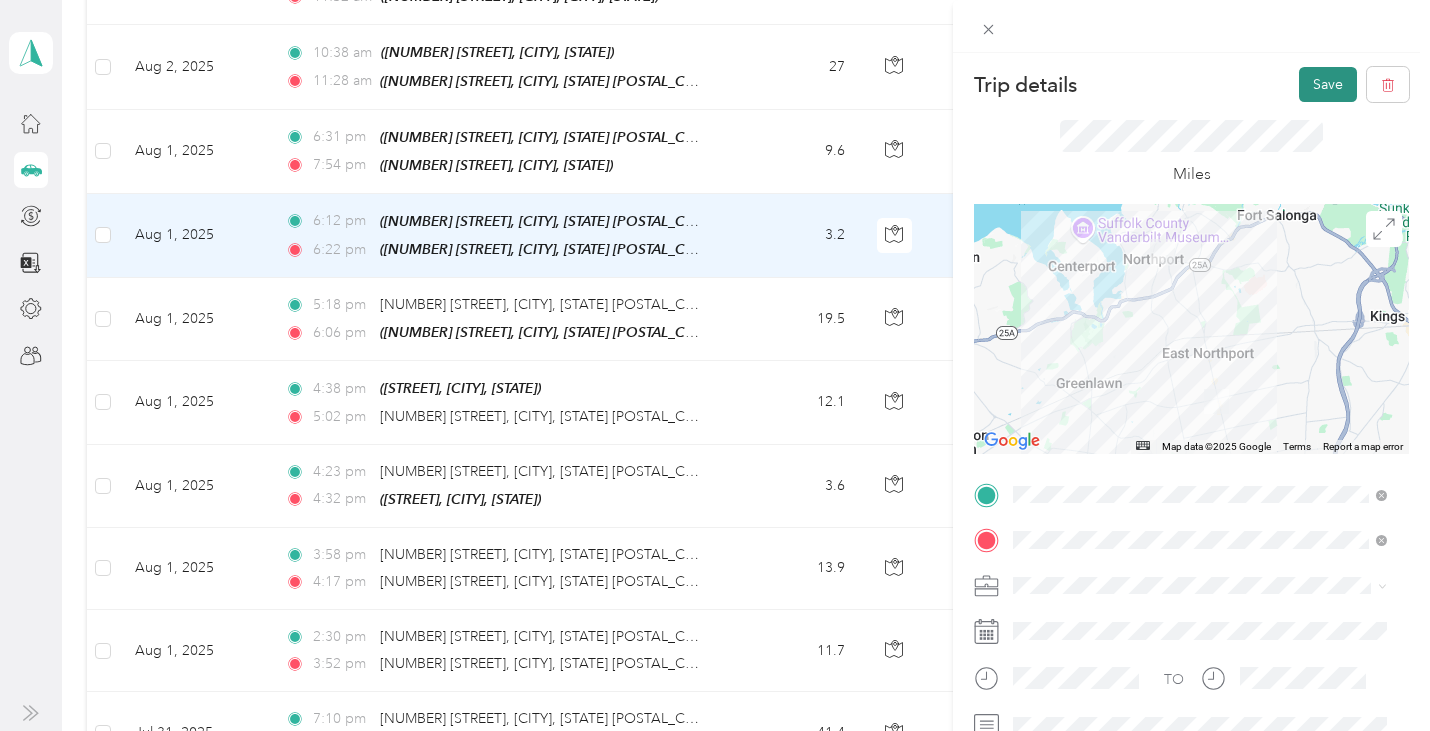 click on "Save" at bounding box center [1328, 84] 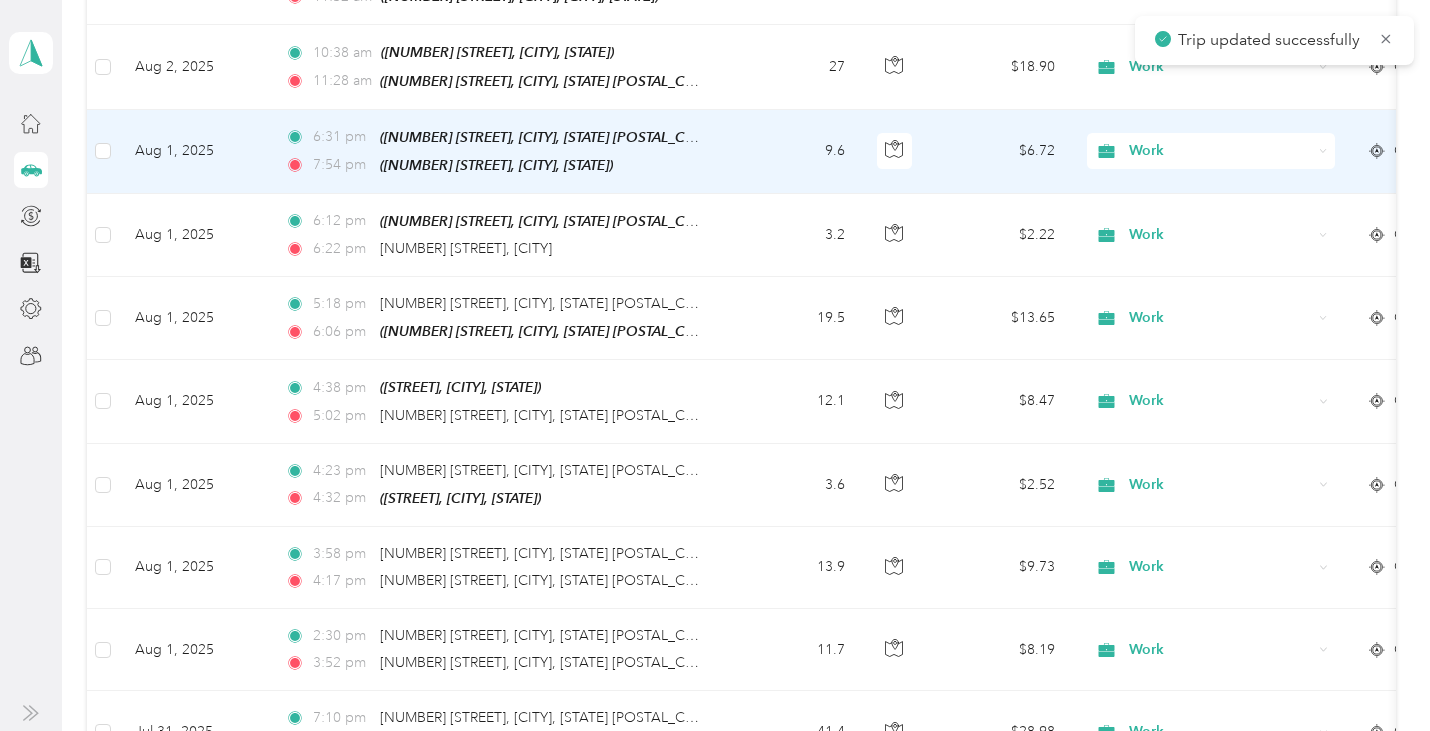click on "9.6" at bounding box center [795, 152] 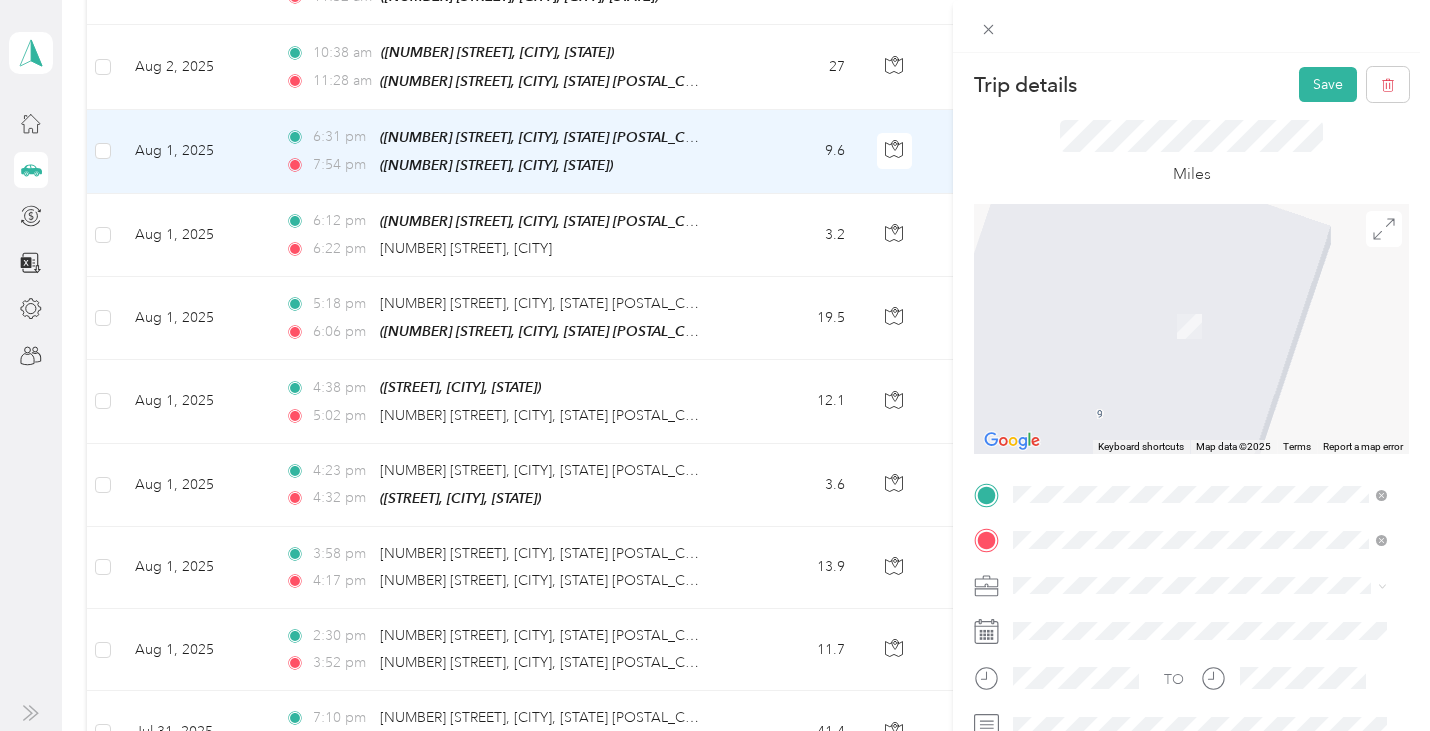click on "[NUMBER] [STREET]
[CITY], [STATE] [POSTAL_CODE], [COUNTRY]" at bounding box center [1195, 259] 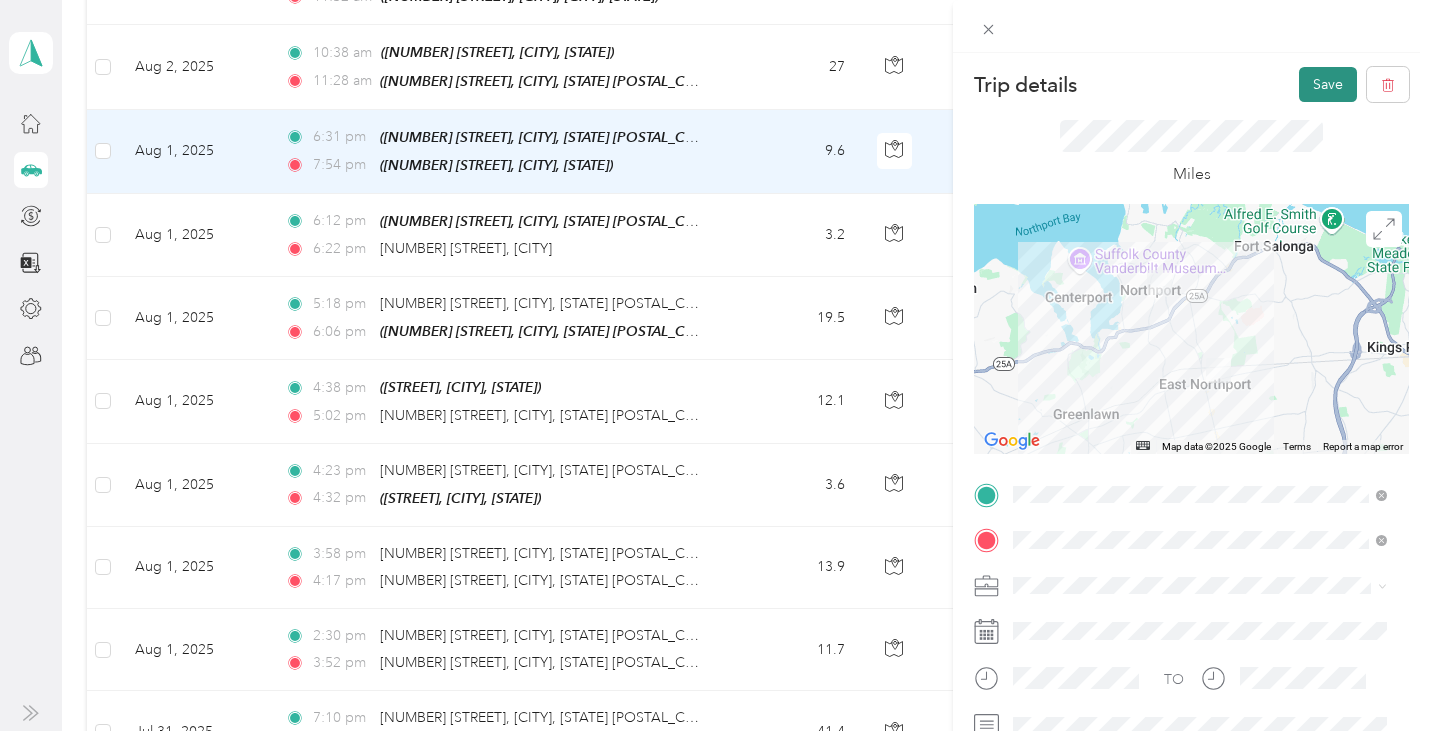 click on "Save" at bounding box center (1328, 84) 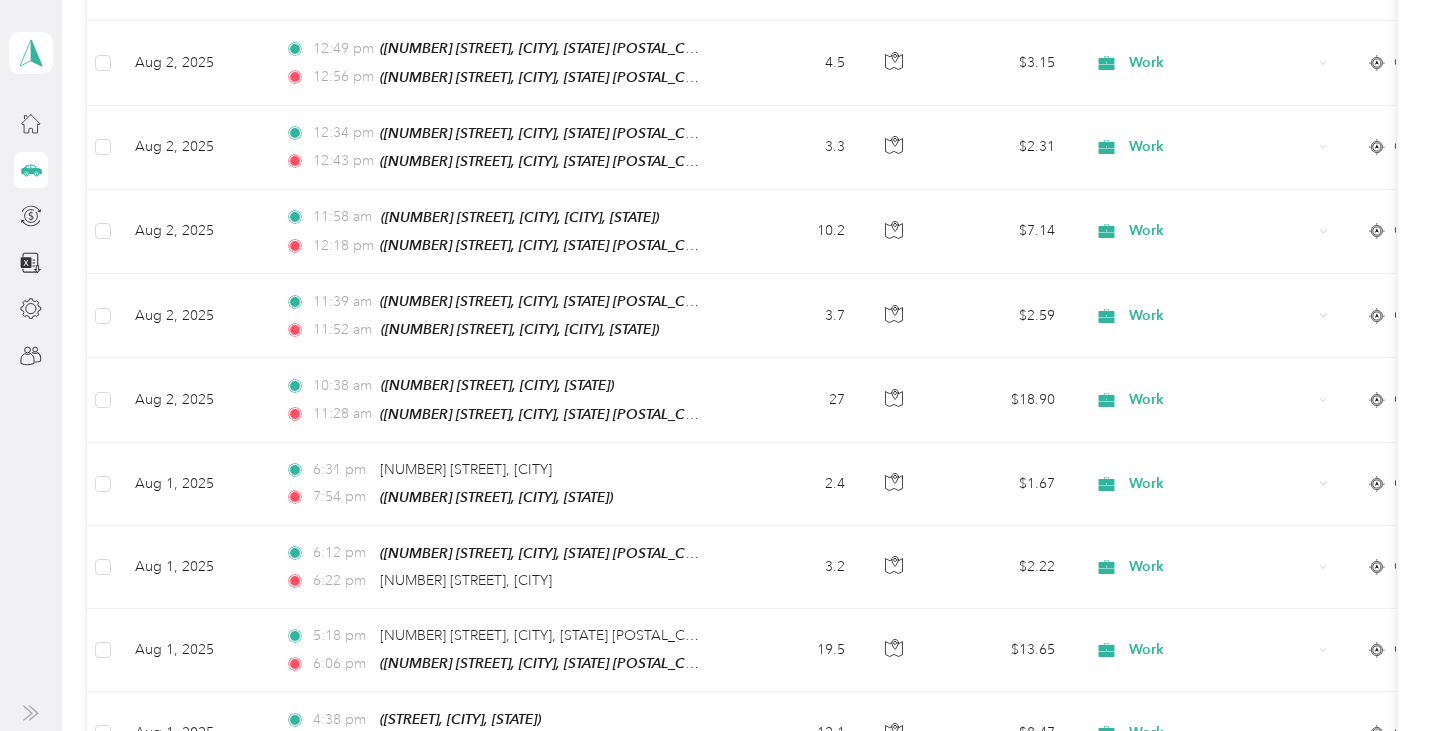 scroll, scrollTop: 0, scrollLeft: 0, axis: both 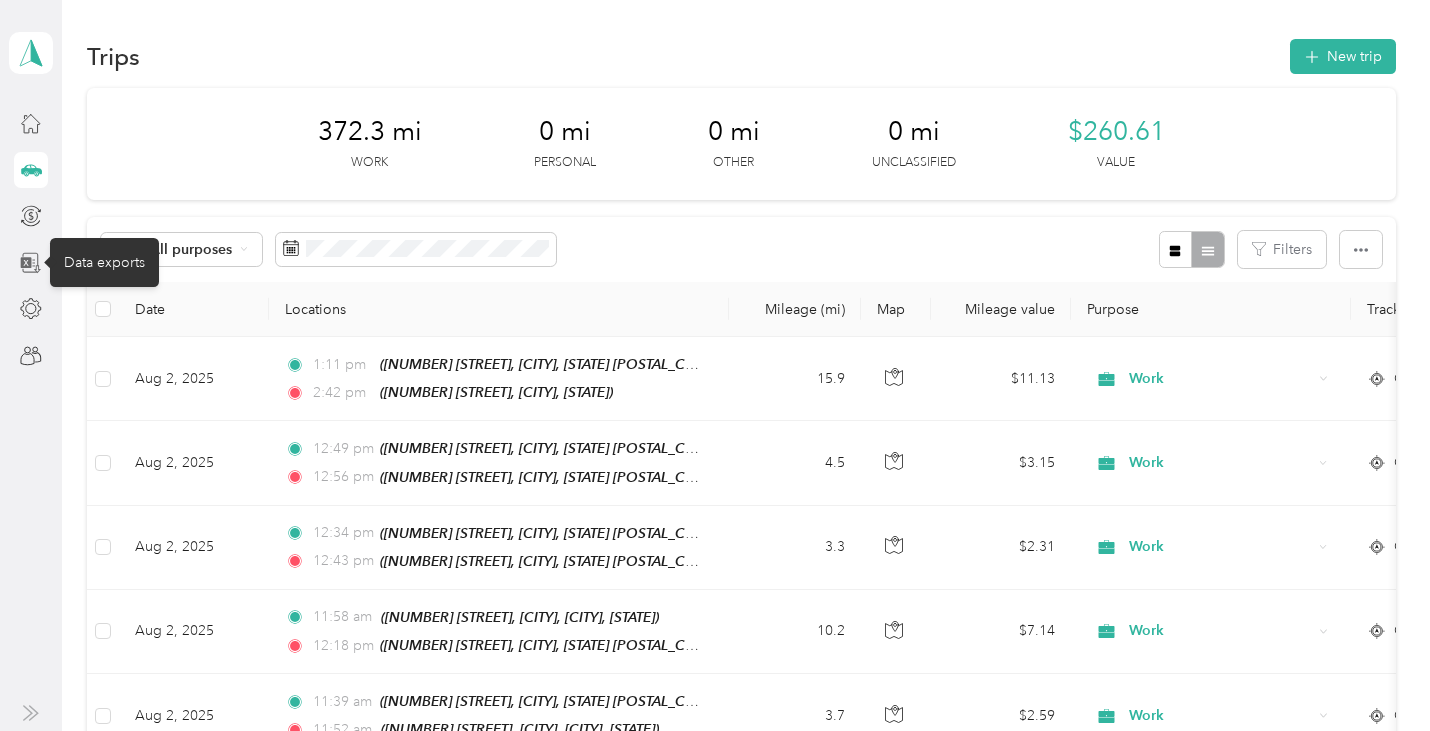 click 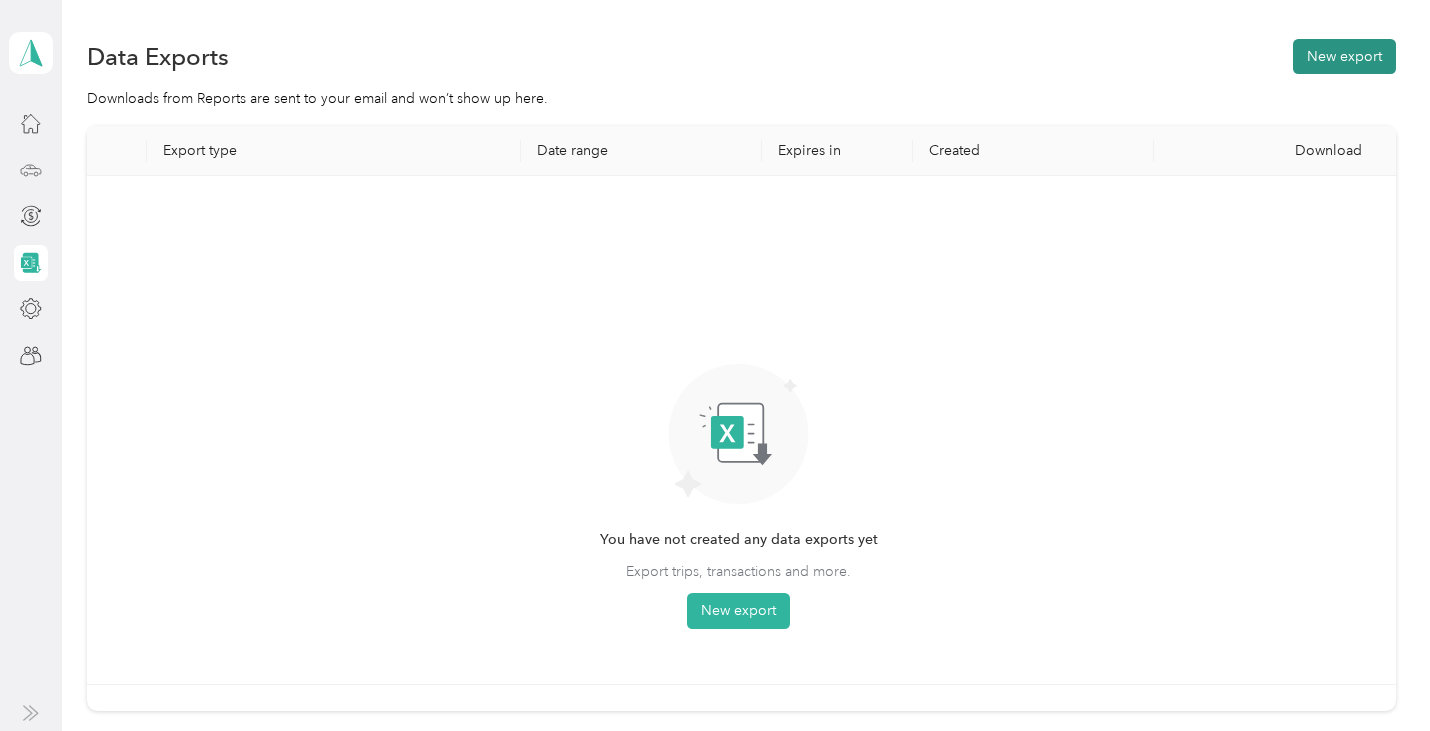 click on "New export" at bounding box center [1344, 56] 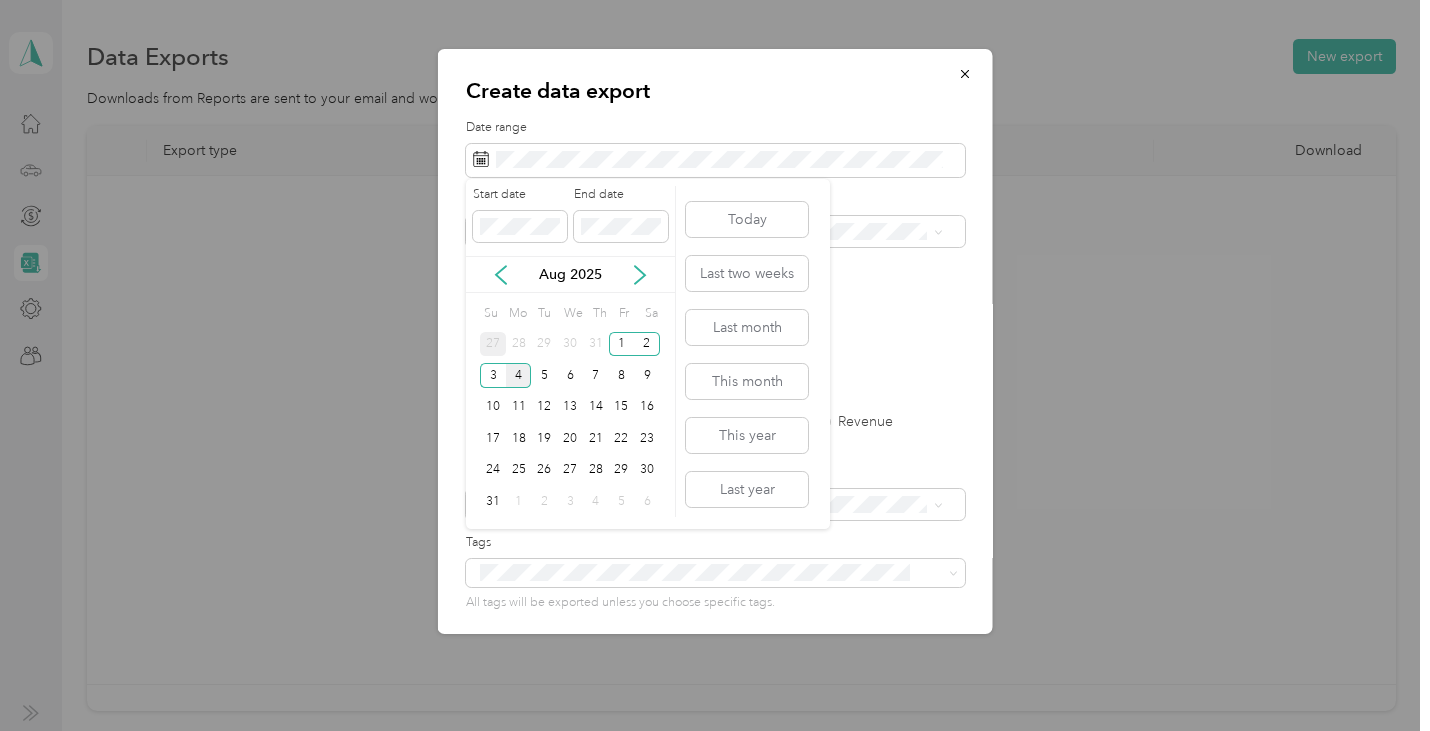 click on "27" at bounding box center [493, 344] 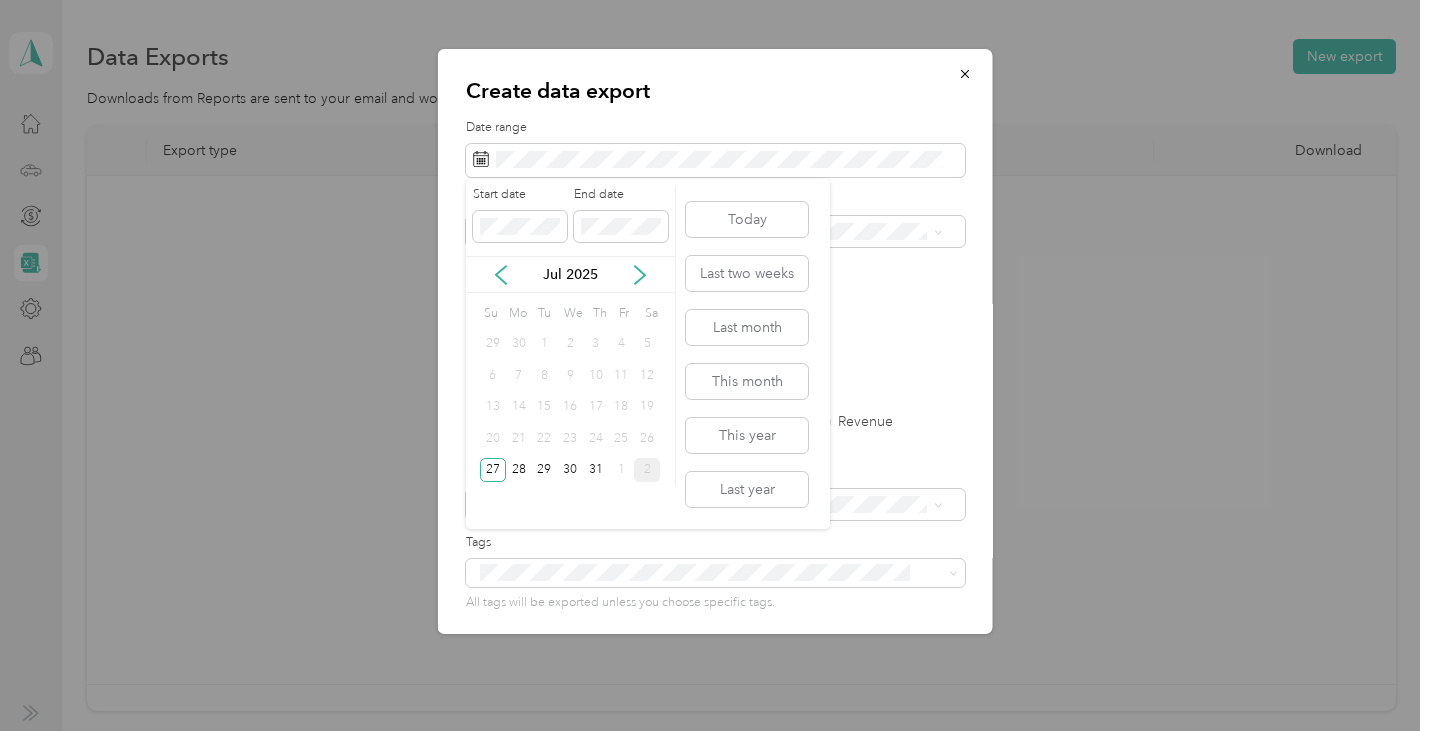 click on "2" at bounding box center (647, 470) 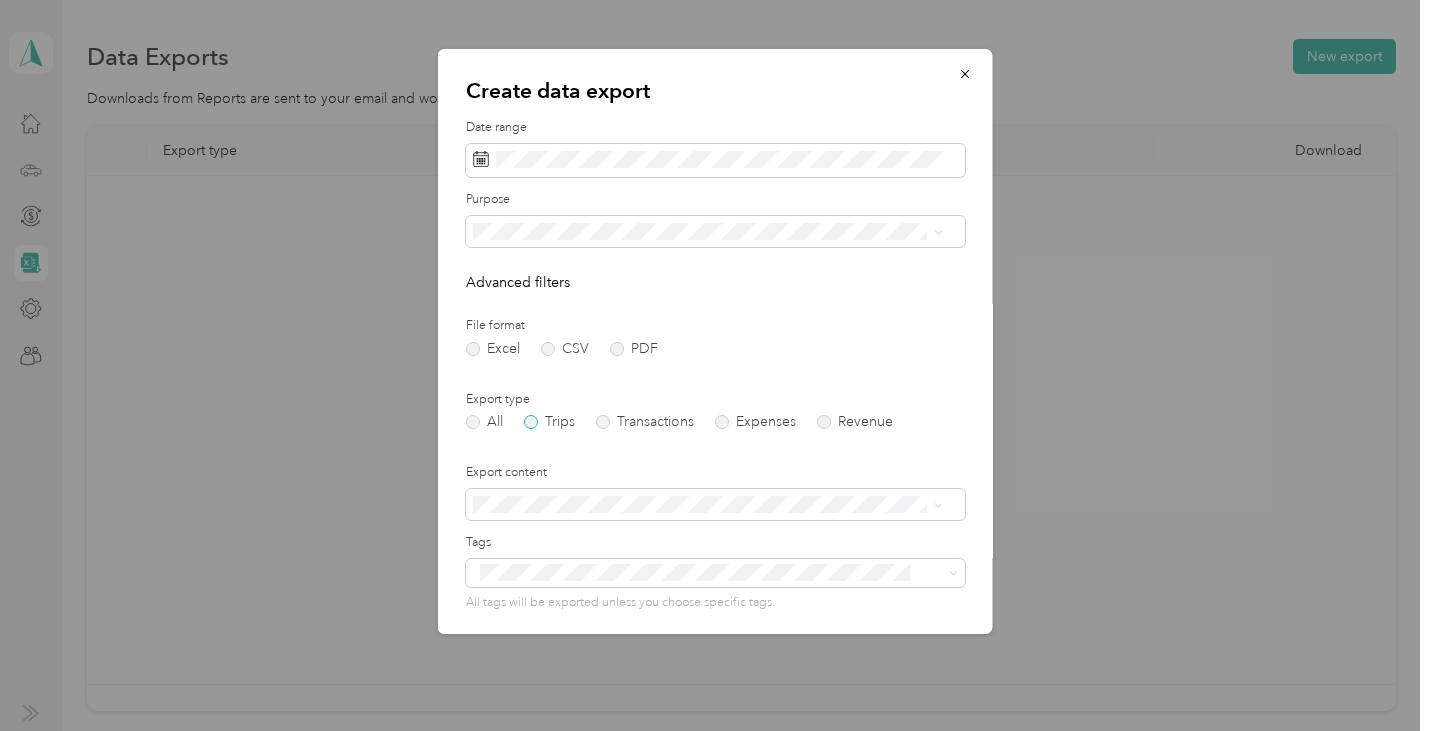 click on "Trips" at bounding box center [549, 422] 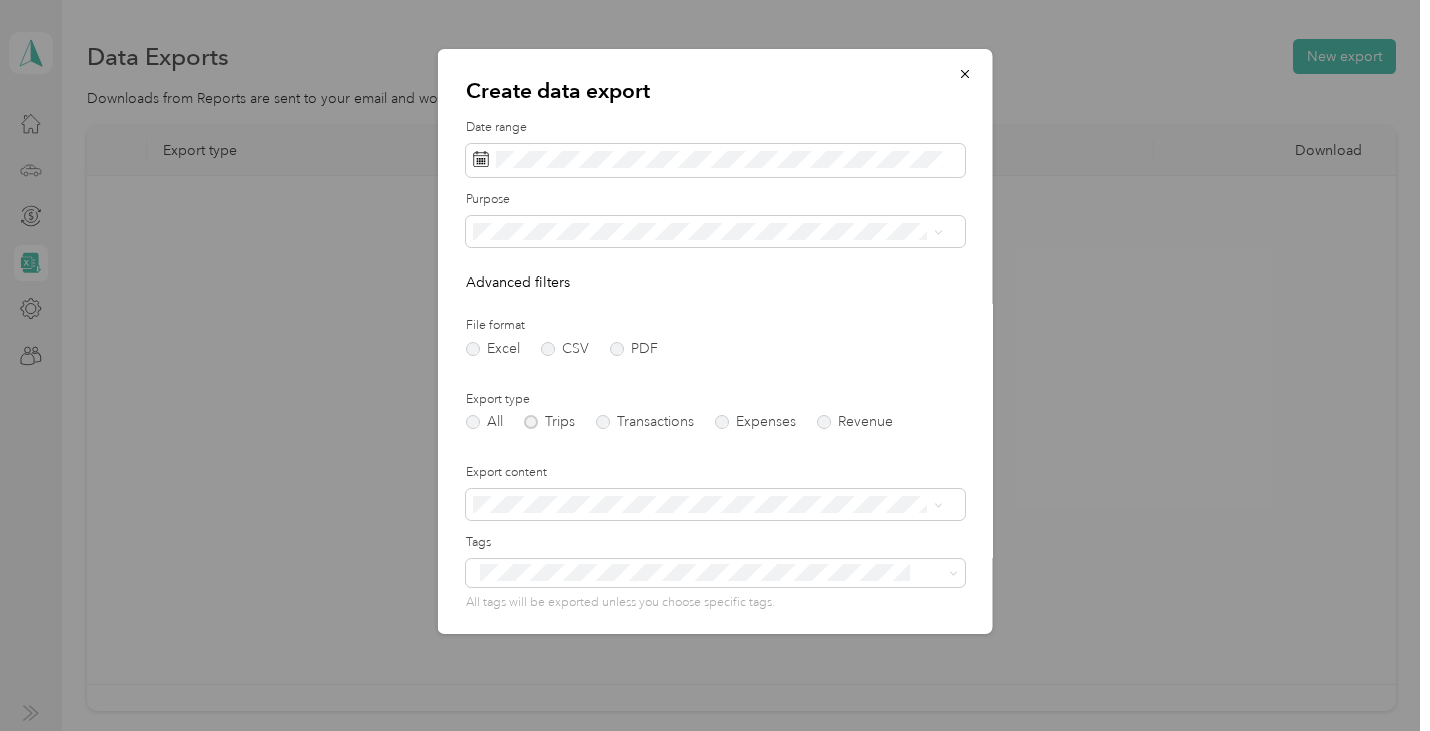 scroll, scrollTop: 142, scrollLeft: 0, axis: vertical 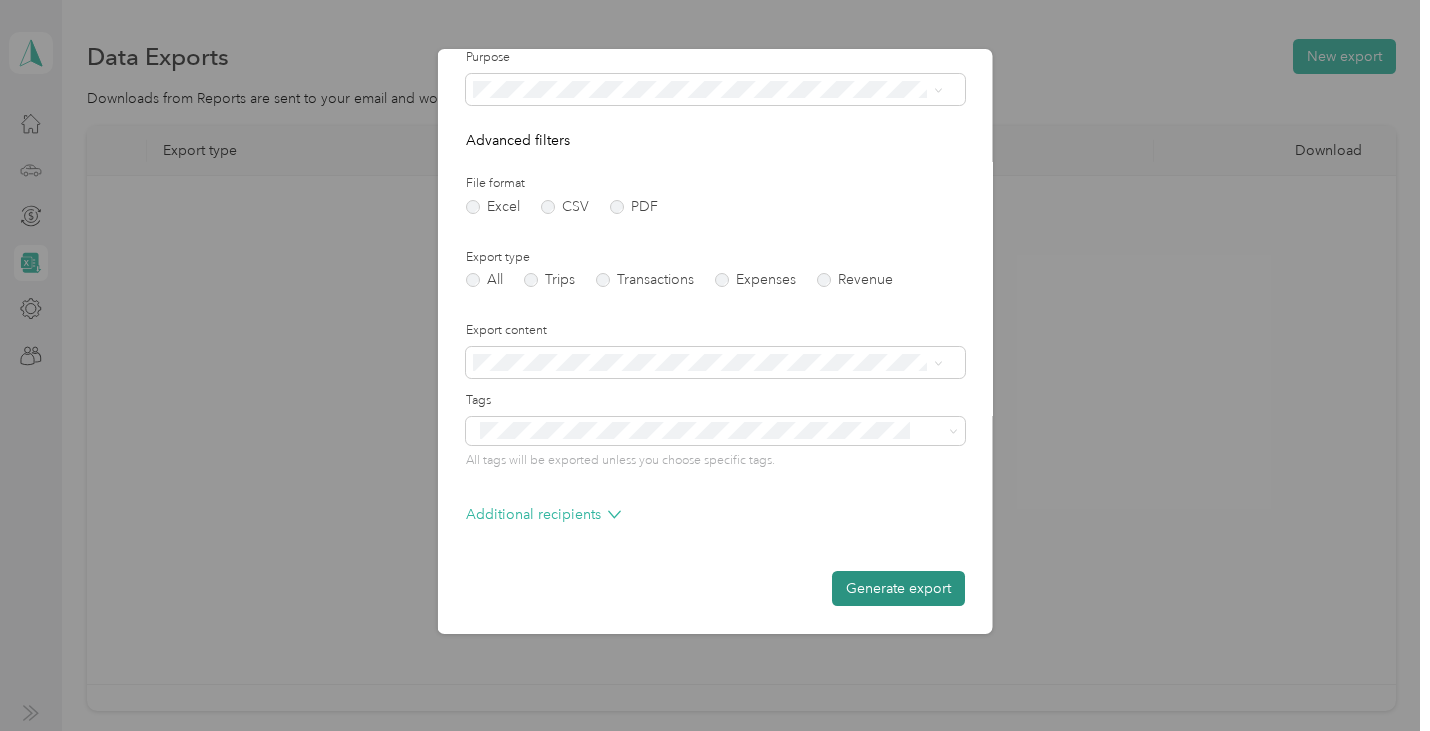 click on "Generate export" at bounding box center [898, 588] 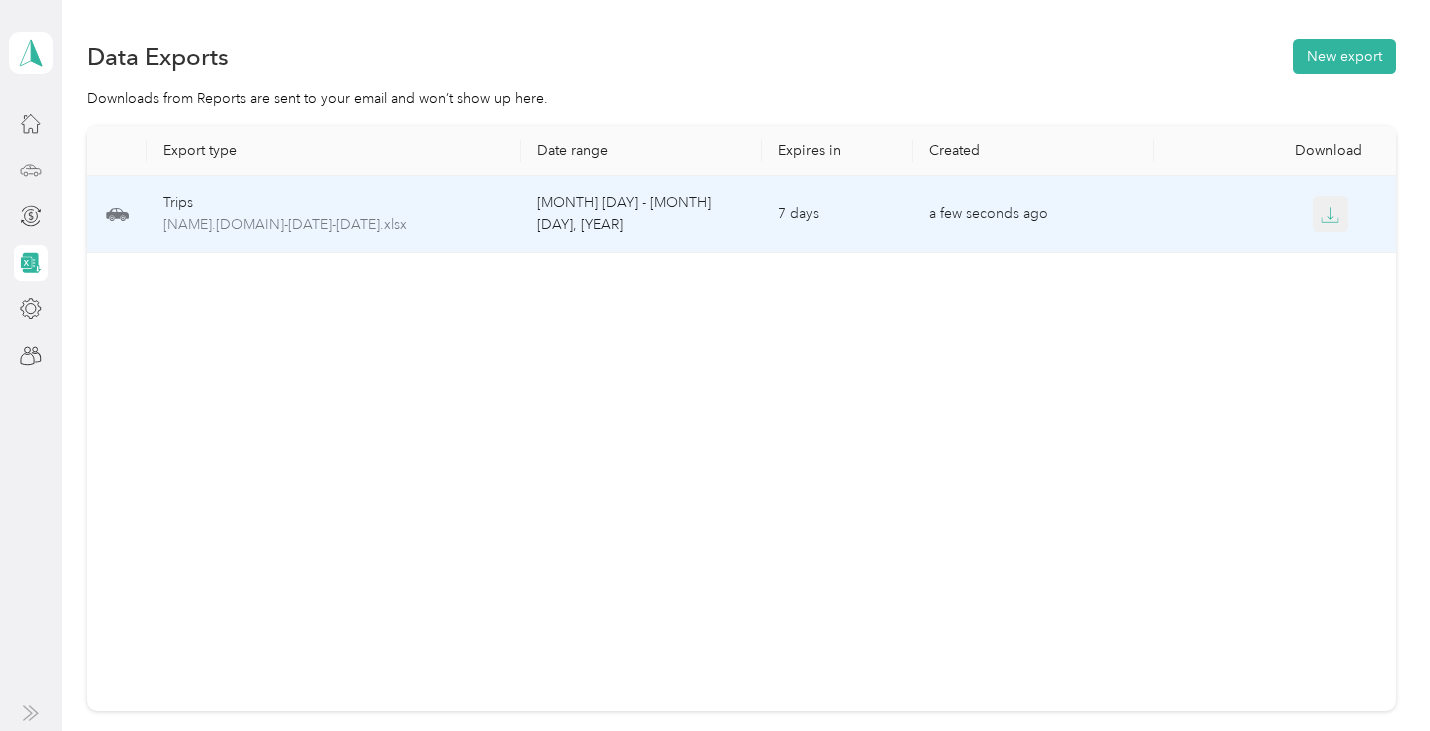 click at bounding box center (1331, 214) 